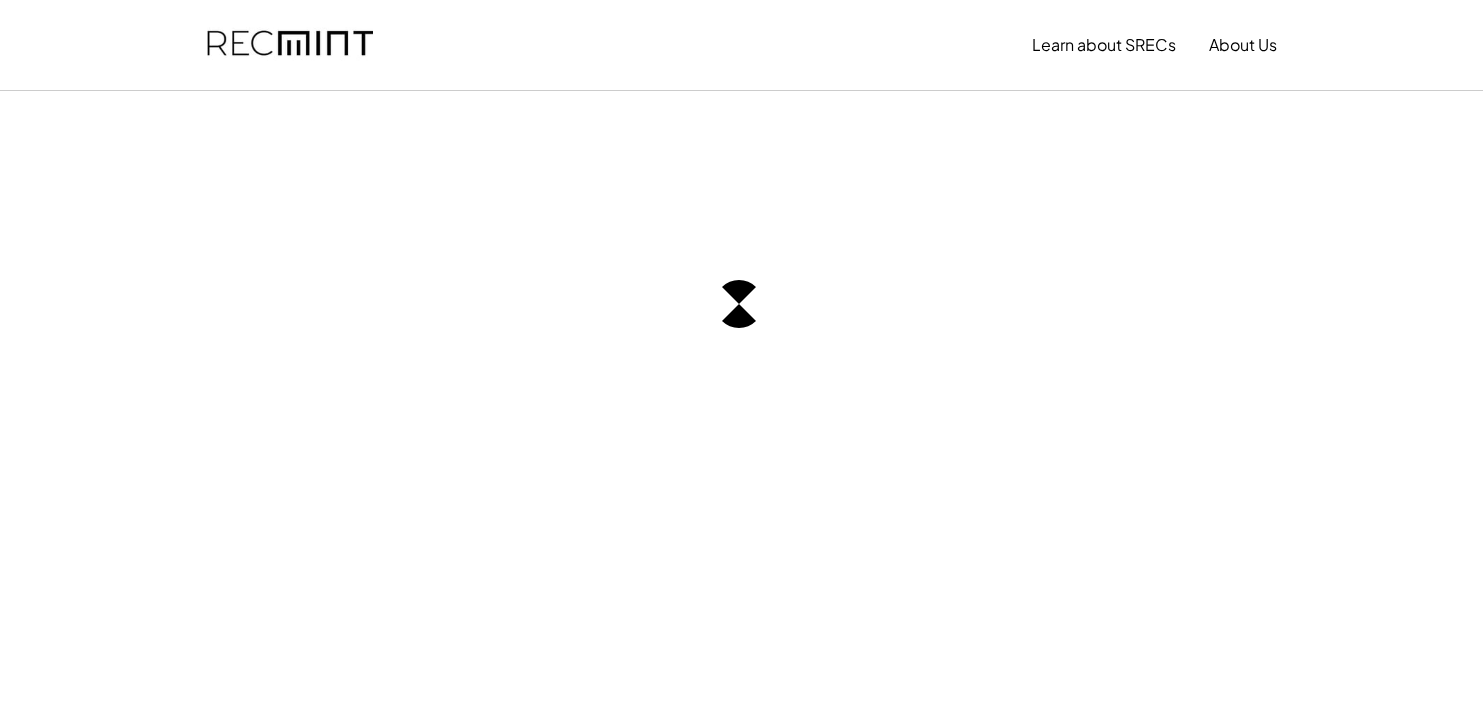scroll, scrollTop: 0, scrollLeft: 0, axis: both 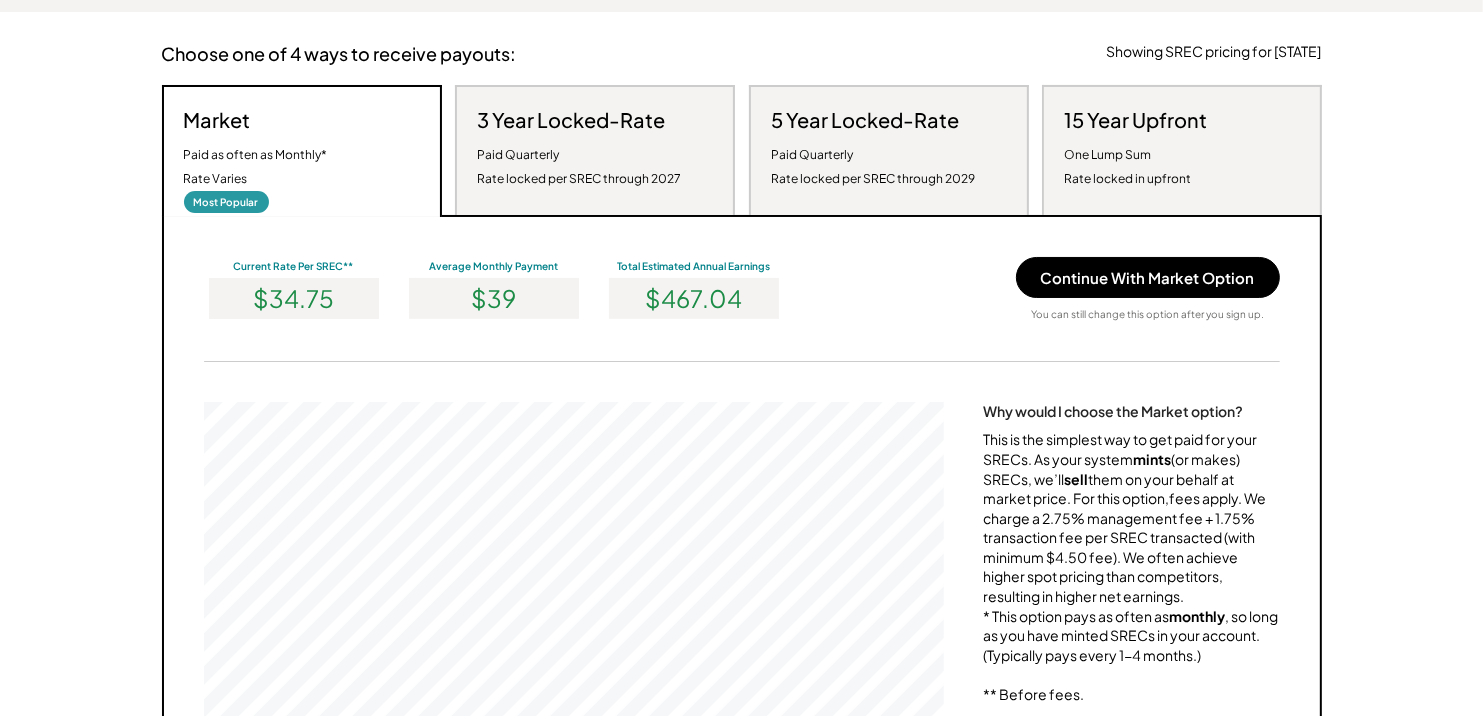 click on "One Lump Sum
Rate locked in upfront" at bounding box center (1127, 167) 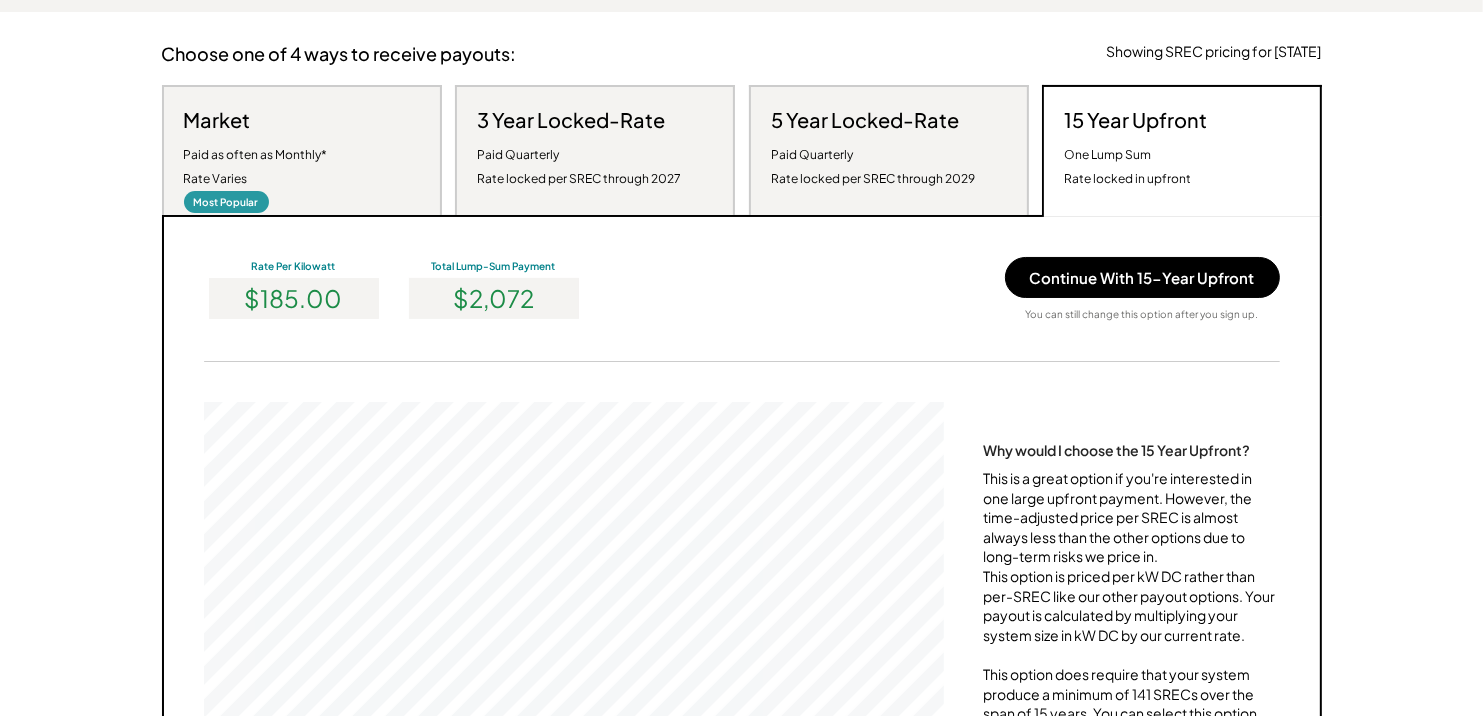 scroll, scrollTop: 999620, scrollLeft: 999260, axis: both 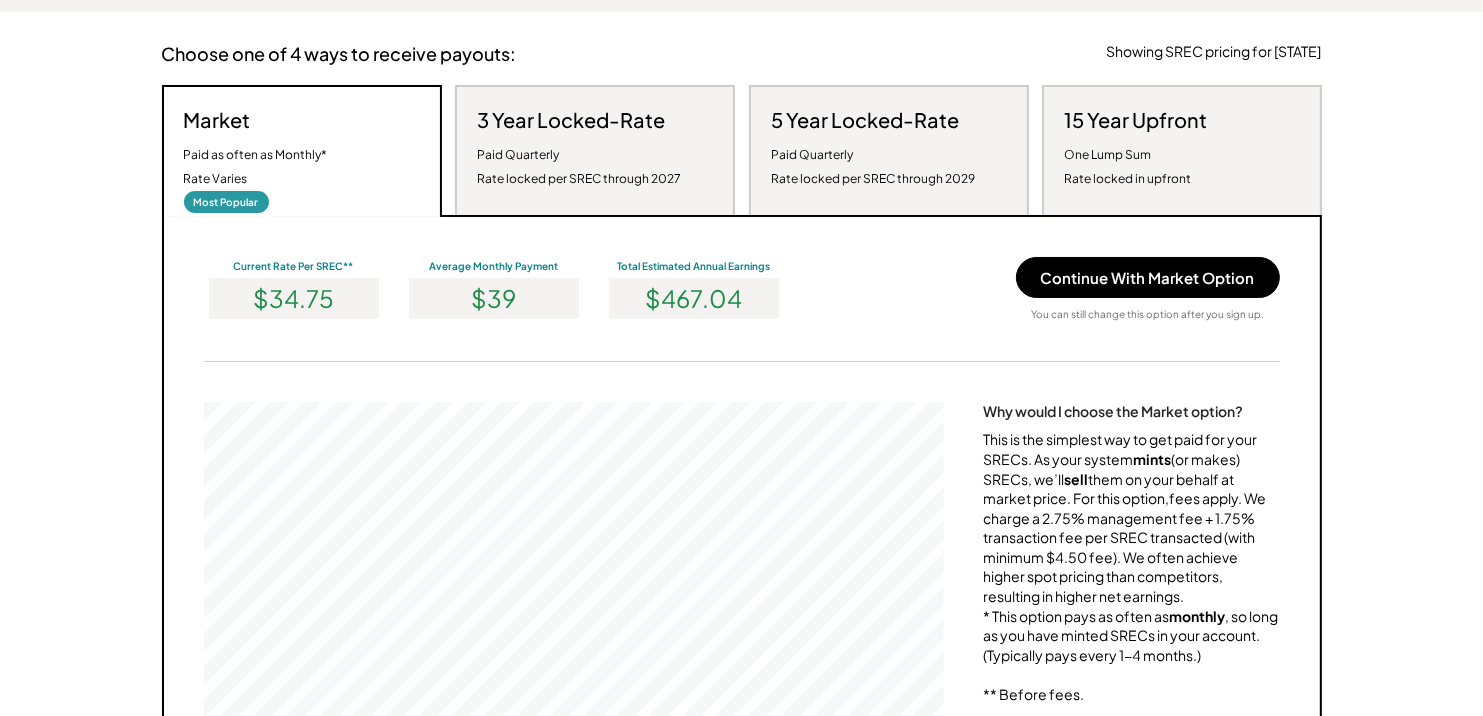 click on "Paid Quarterly
Rate locked per SREC through 2027" at bounding box center (579, 167) 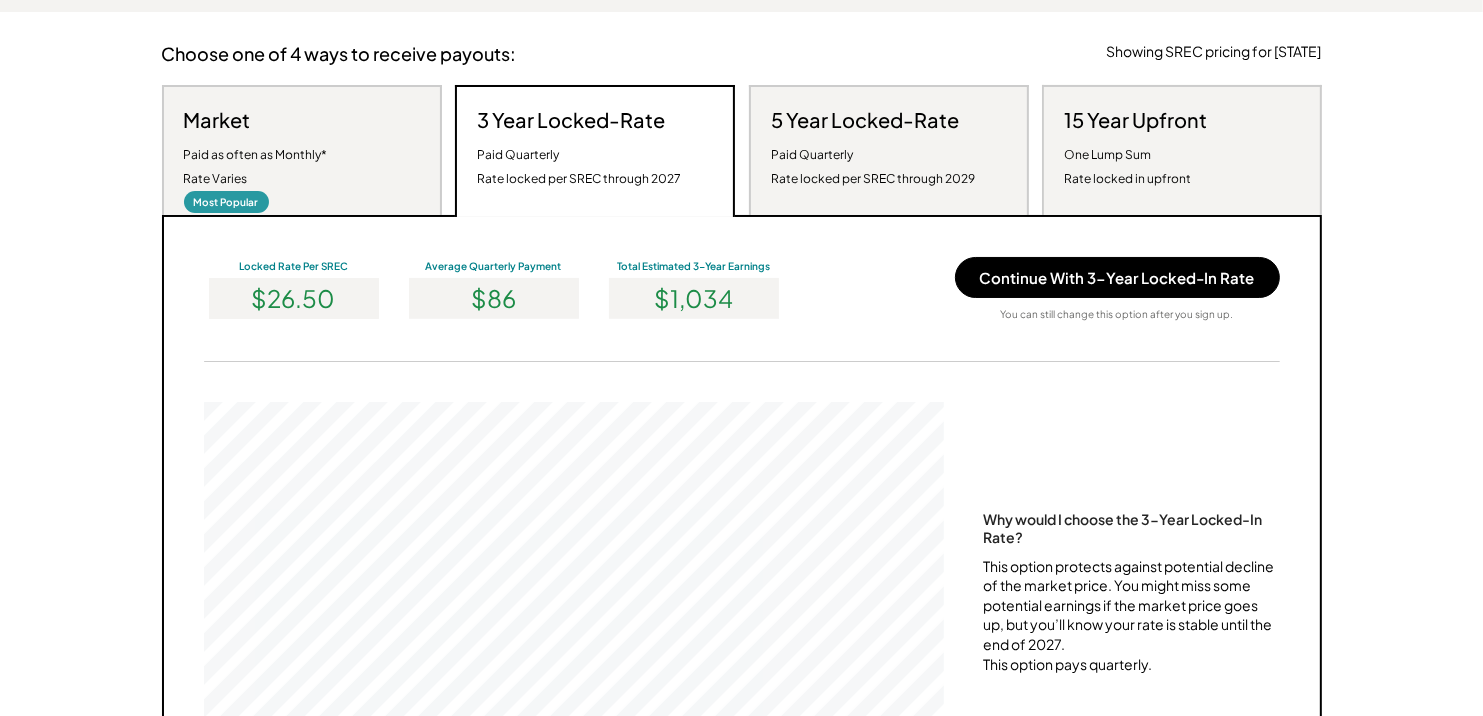 scroll, scrollTop: 999620, scrollLeft: 999260, axis: both 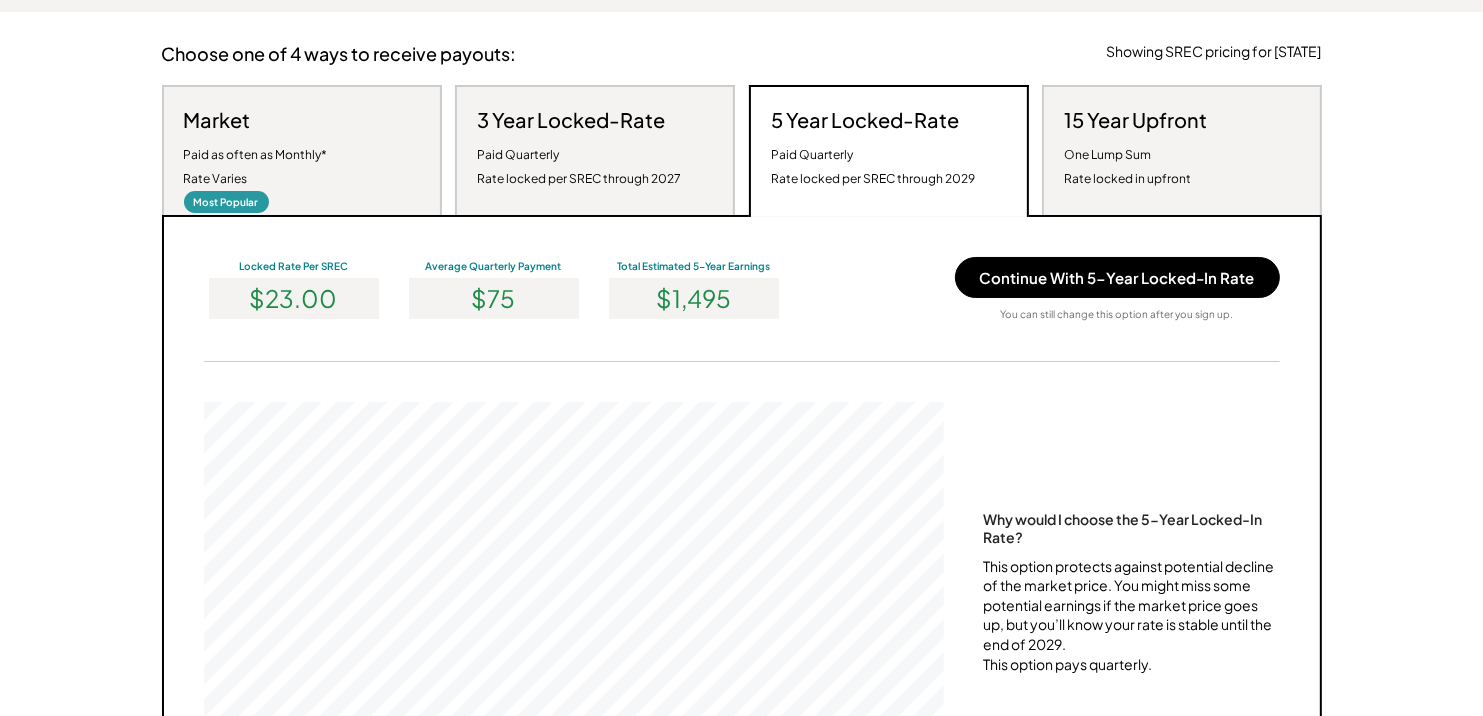 click on "One Lump Sum
Rate locked in upfront" at bounding box center (1127, 167) 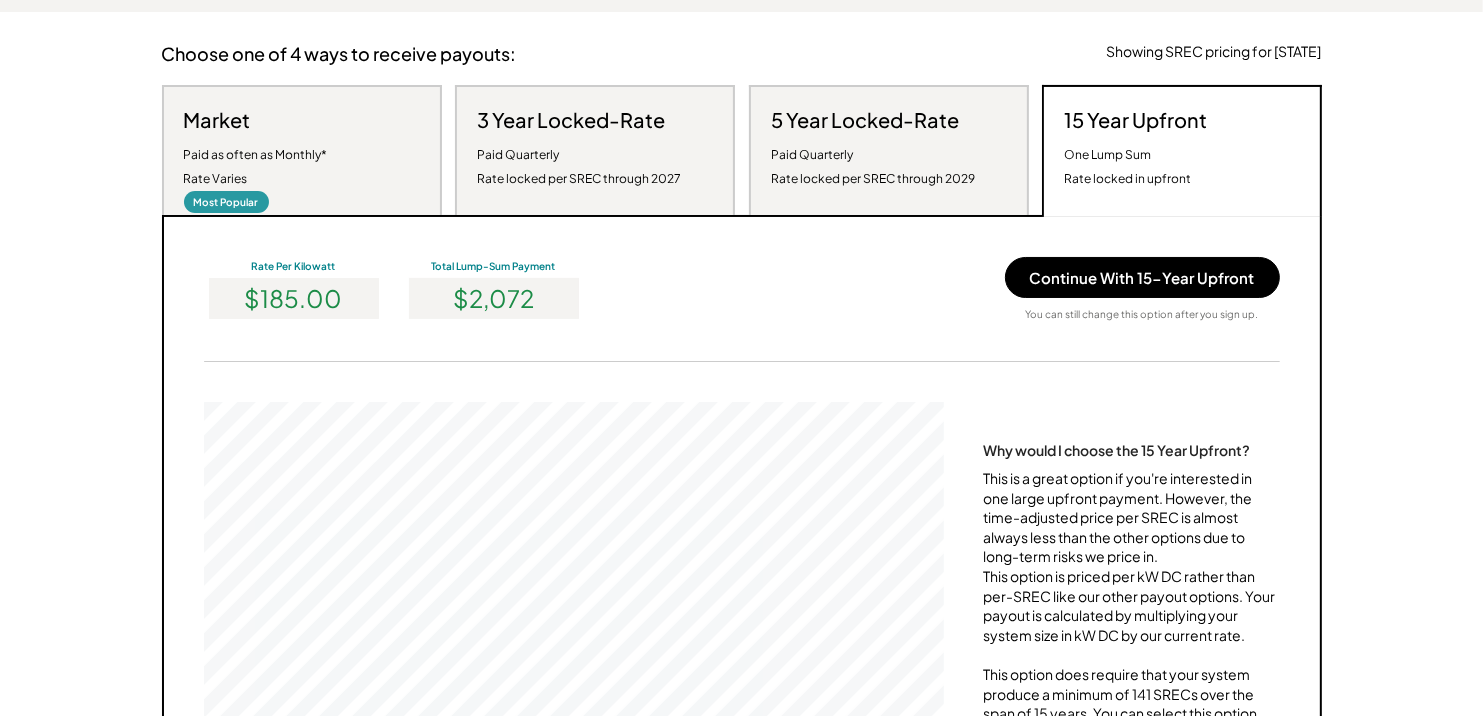 scroll, scrollTop: 999620, scrollLeft: 999260, axis: both 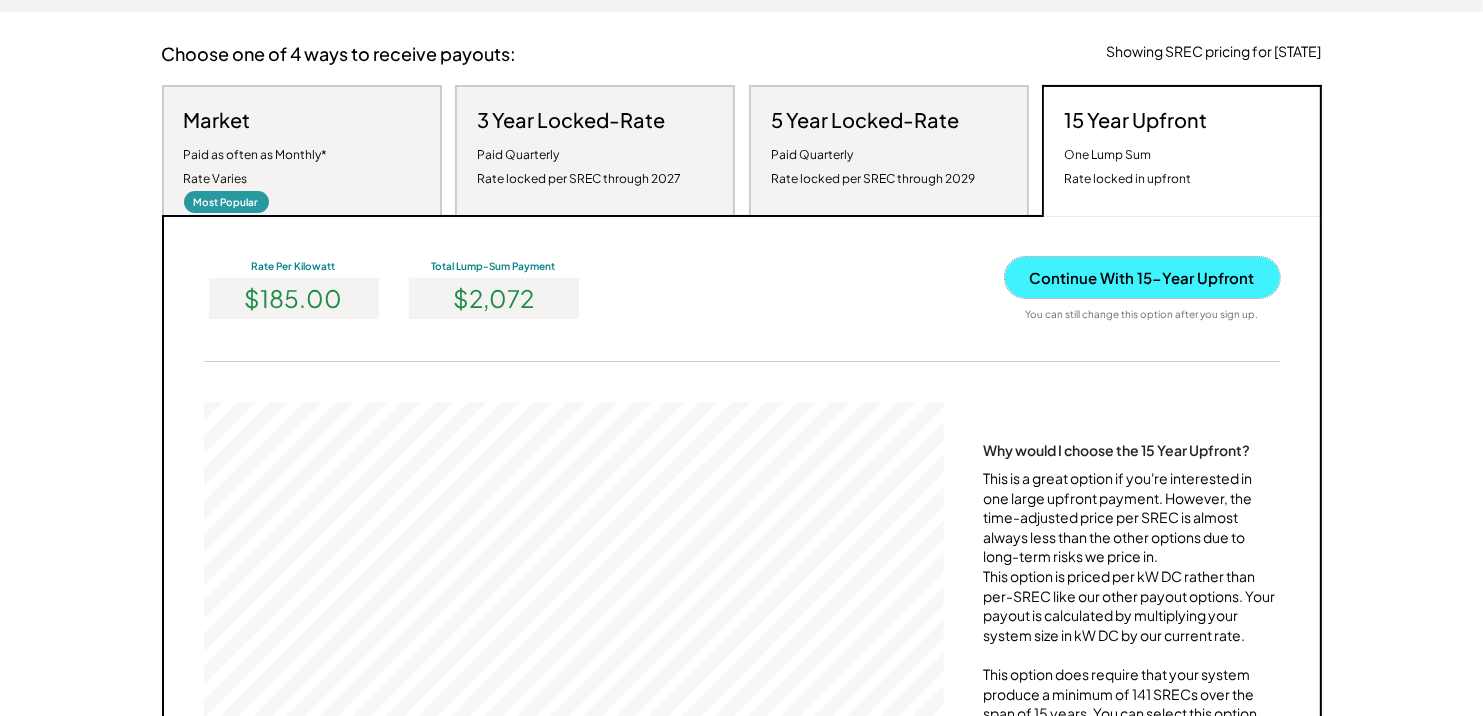 click on "Continue With 15-Year Upfront" at bounding box center [1142, 277] 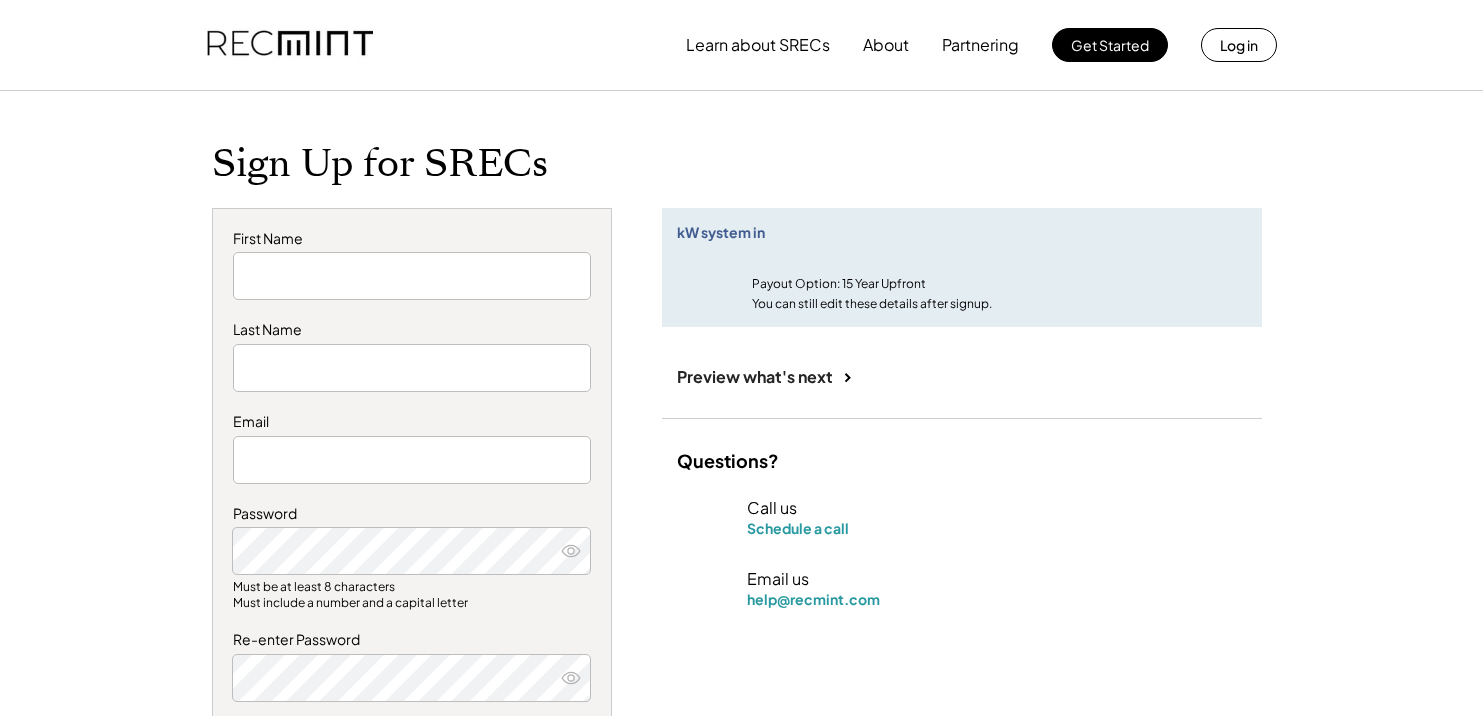 scroll, scrollTop: 0, scrollLeft: 0, axis: both 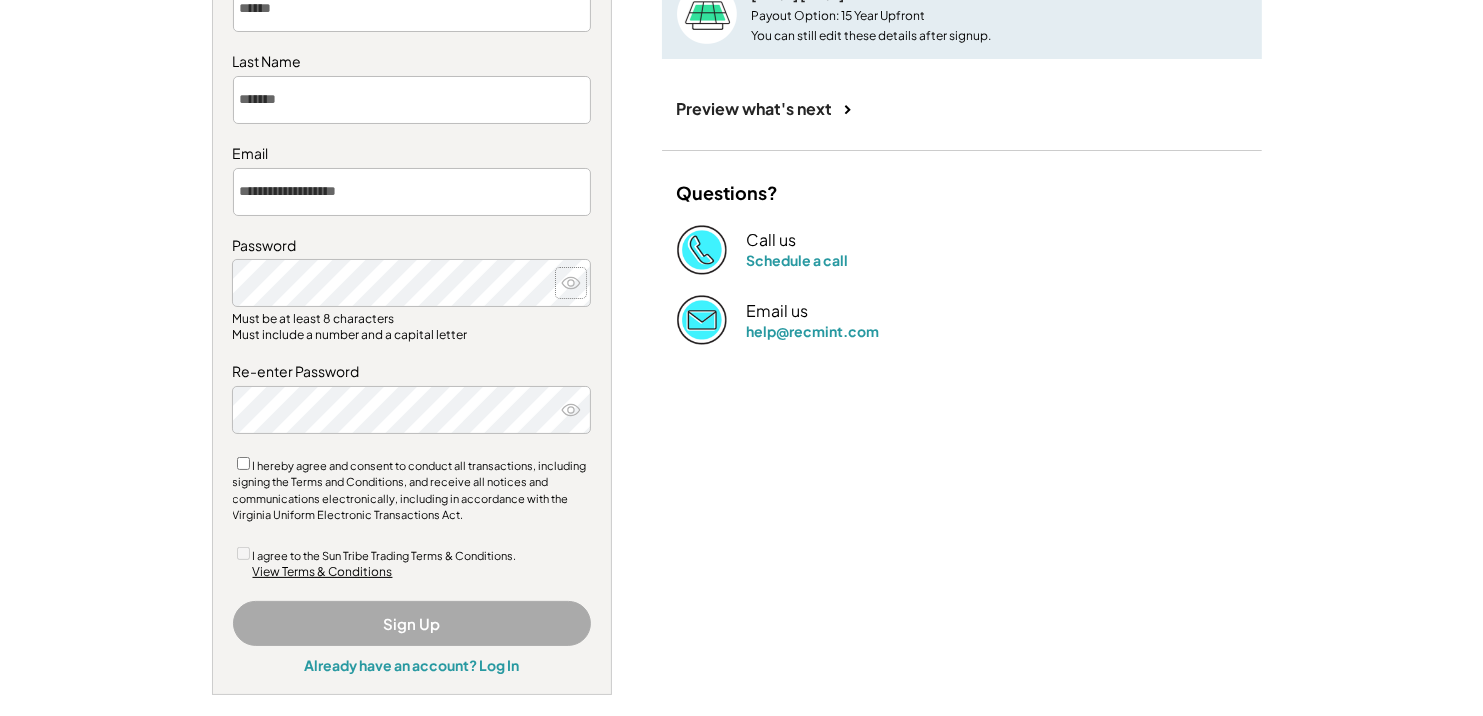 click at bounding box center [571, 283] 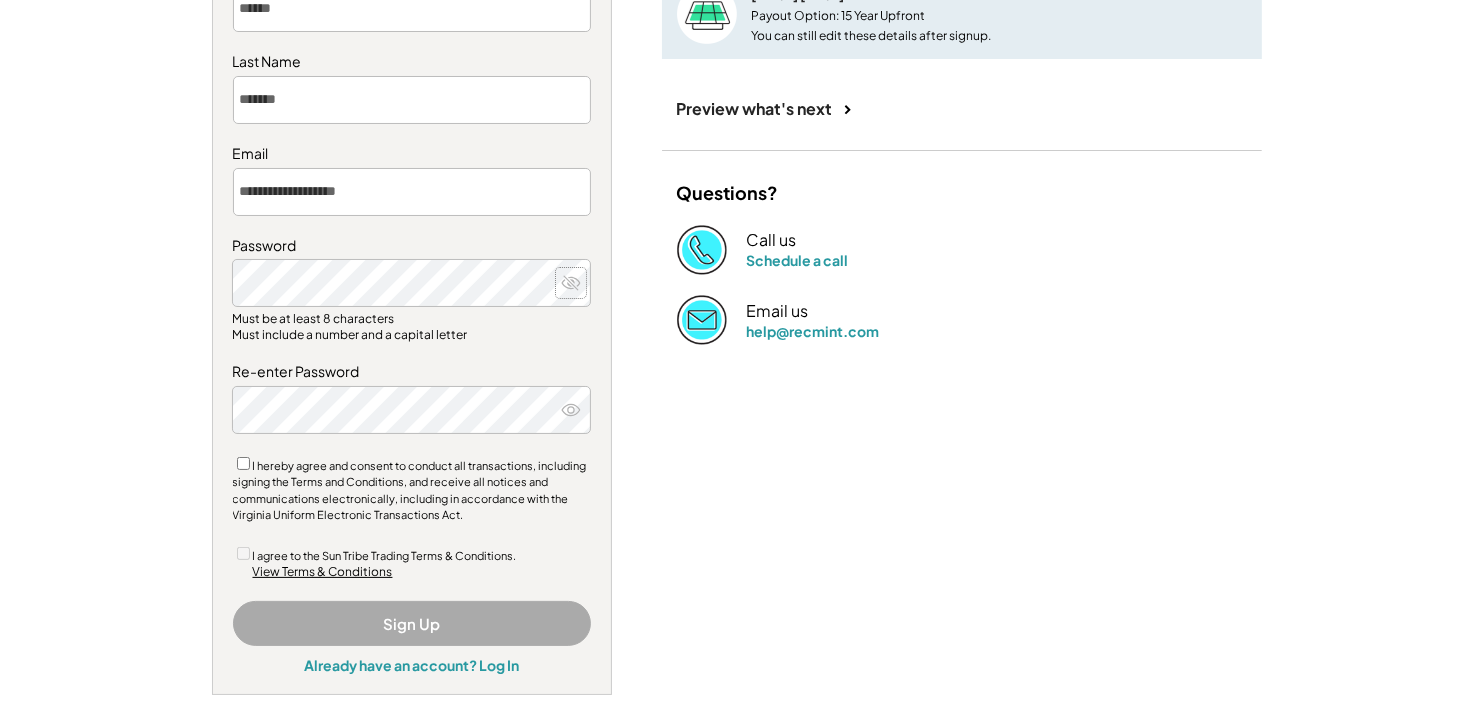 click at bounding box center (571, 283) 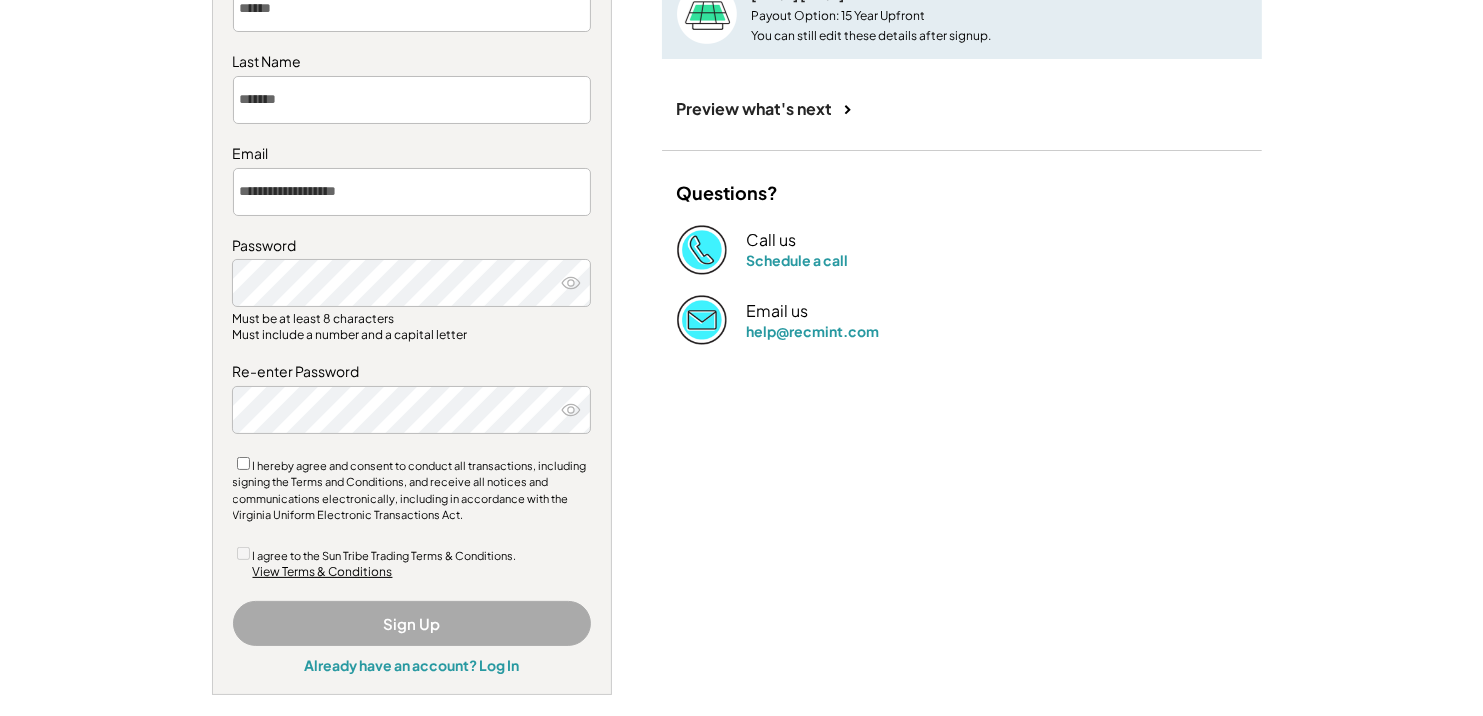 type 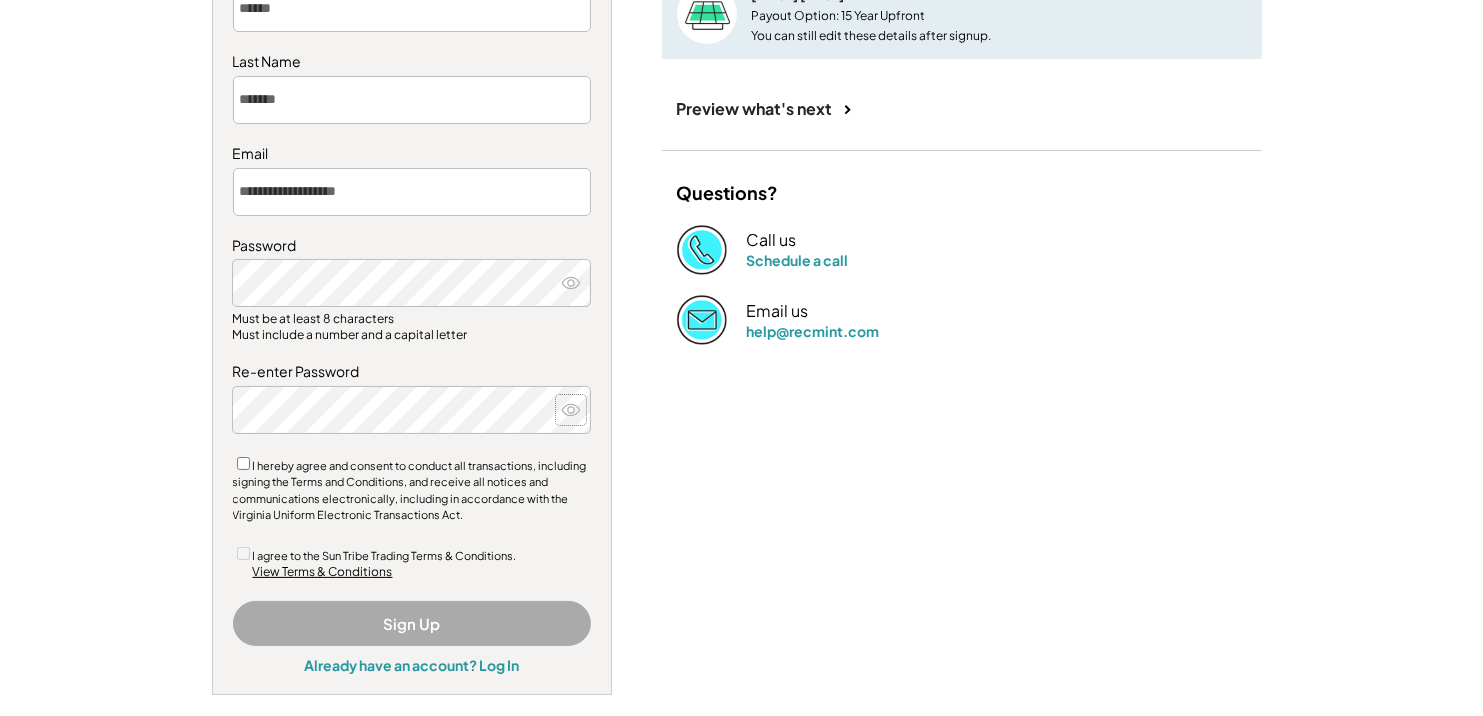 click at bounding box center [571, 409] 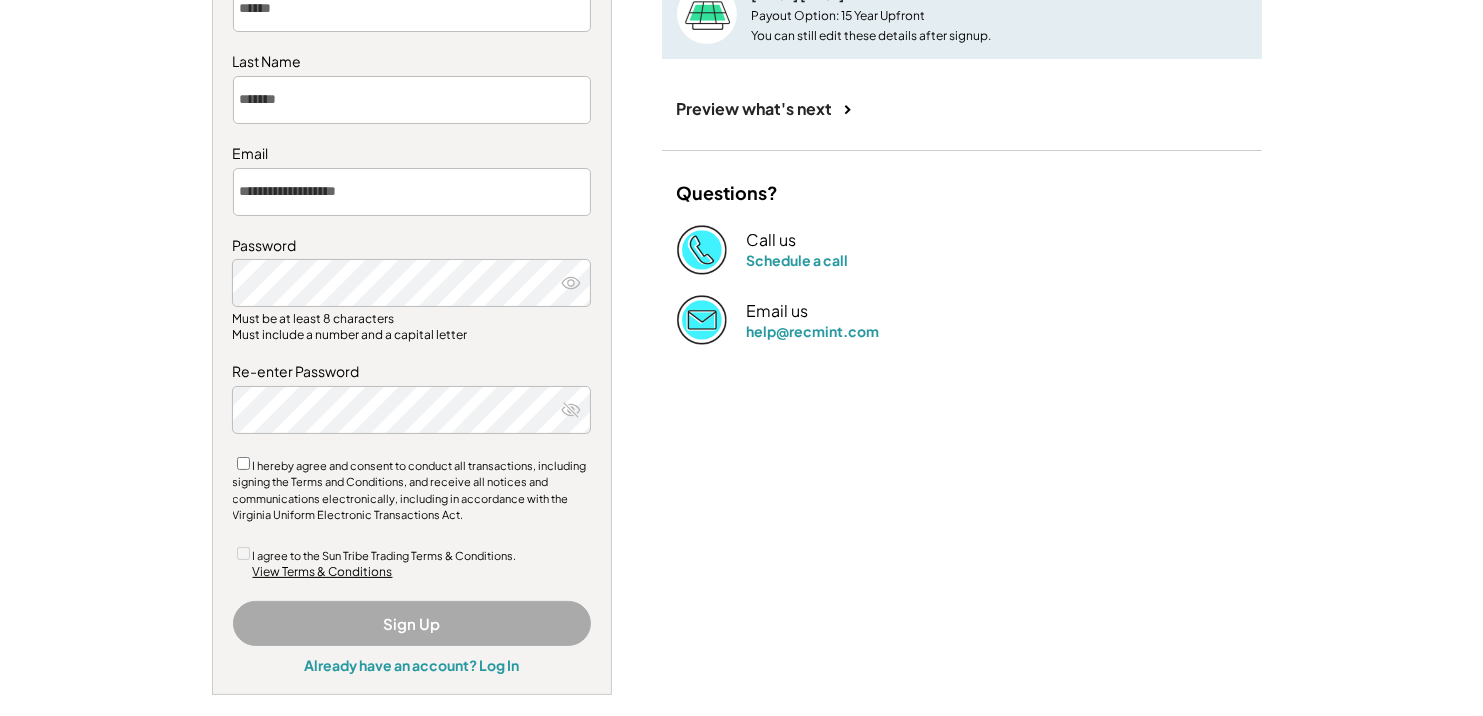 click at bounding box center [570, 409] 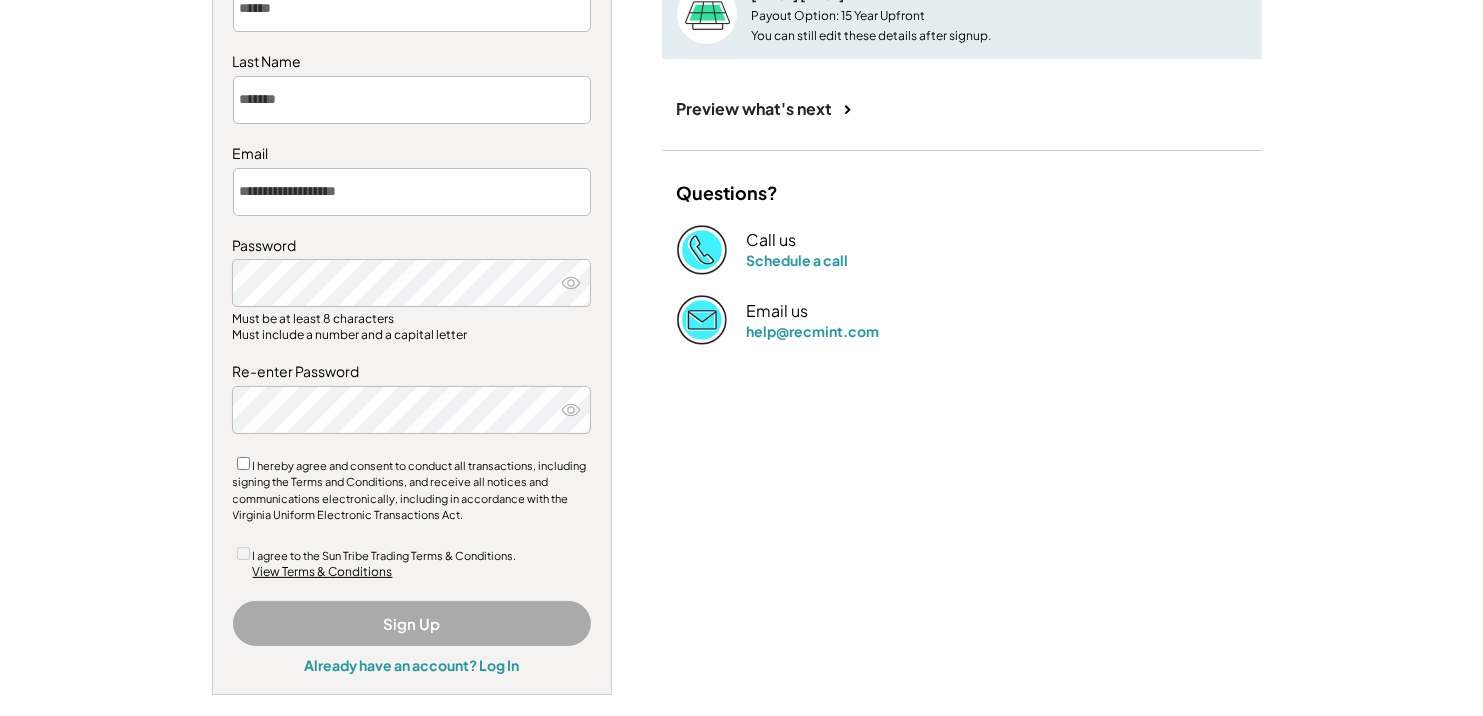 click at bounding box center [571, 409] 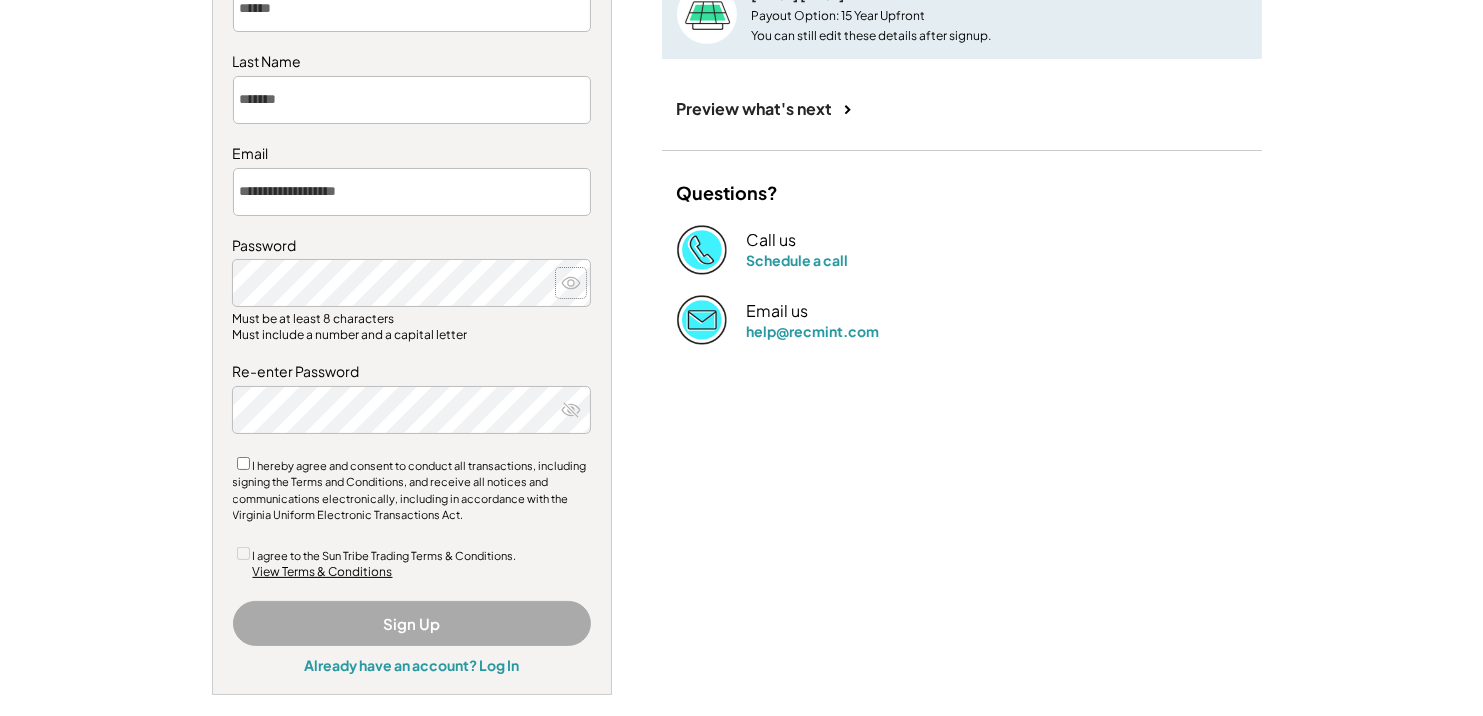 click at bounding box center [571, 283] 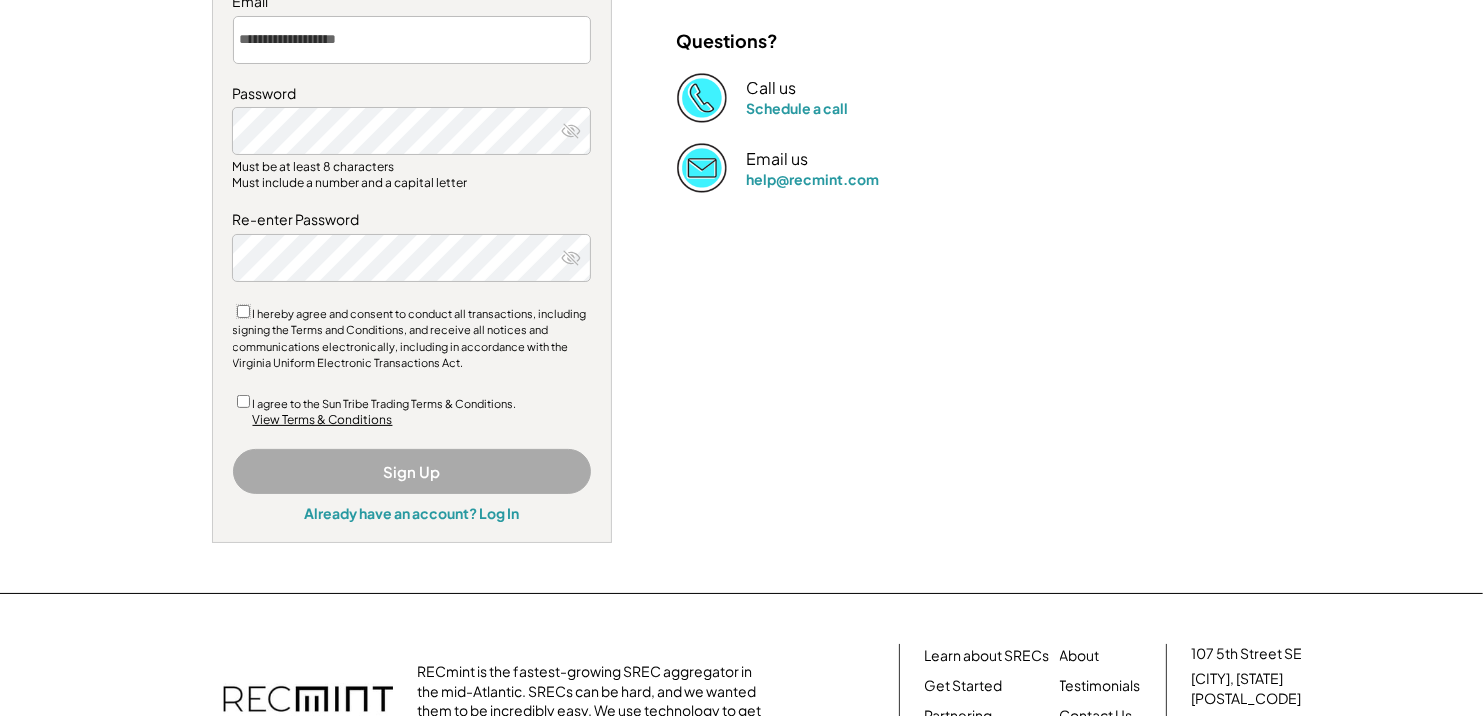 scroll, scrollTop: 422, scrollLeft: 0, axis: vertical 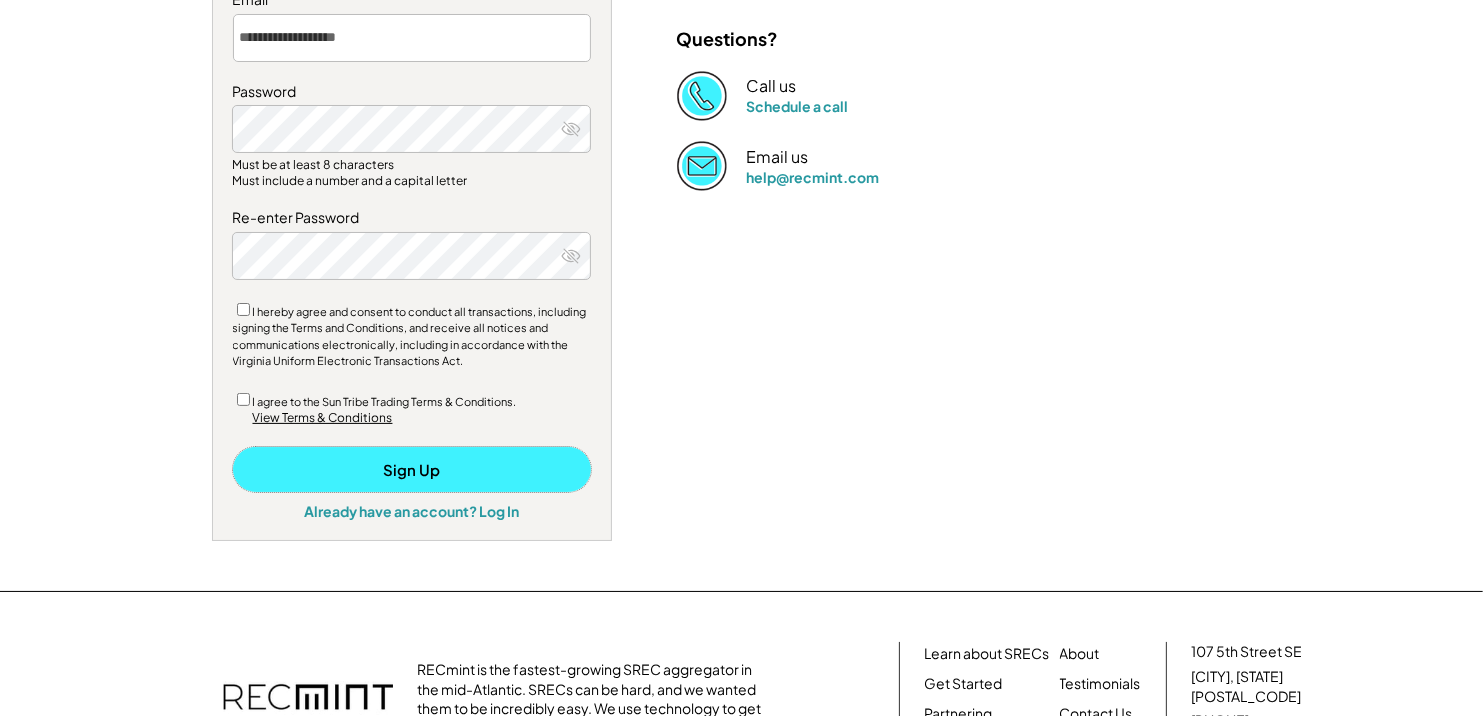 click on "Sign Up" at bounding box center [412, 469] 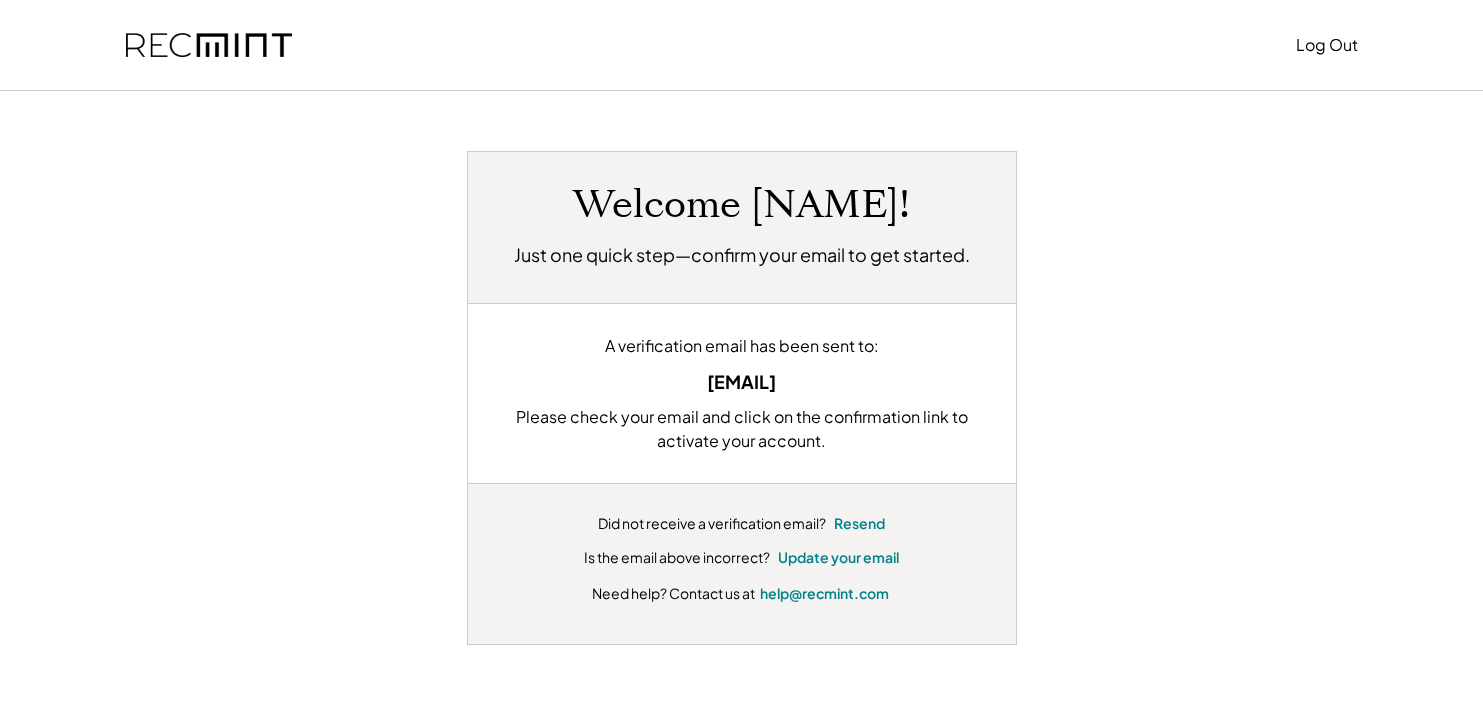 scroll, scrollTop: 0, scrollLeft: 0, axis: both 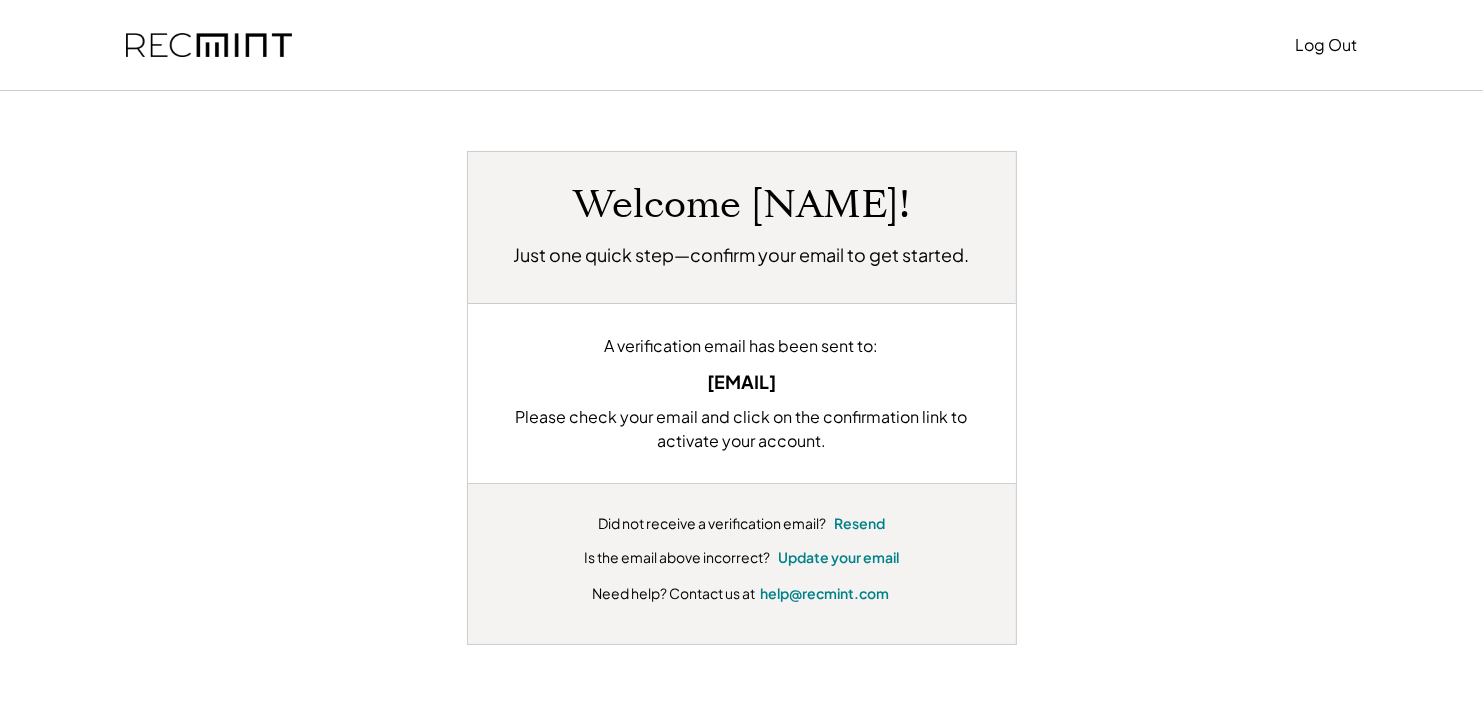 drag, startPoint x: 0, startPoint y: 0, endPoint x: 439, endPoint y: 495, distance: 661.6238 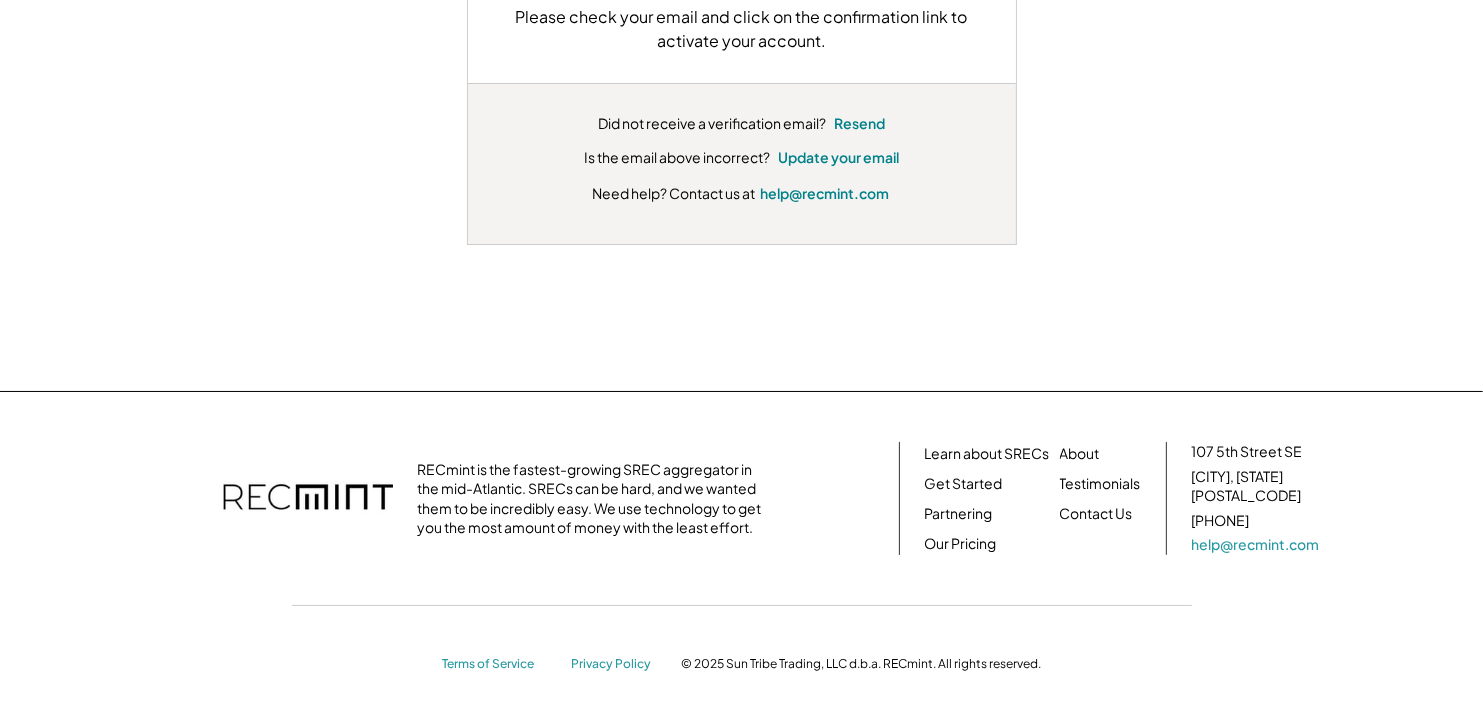 scroll, scrollTop: 404, scrollLeft: 0, axis: vertical 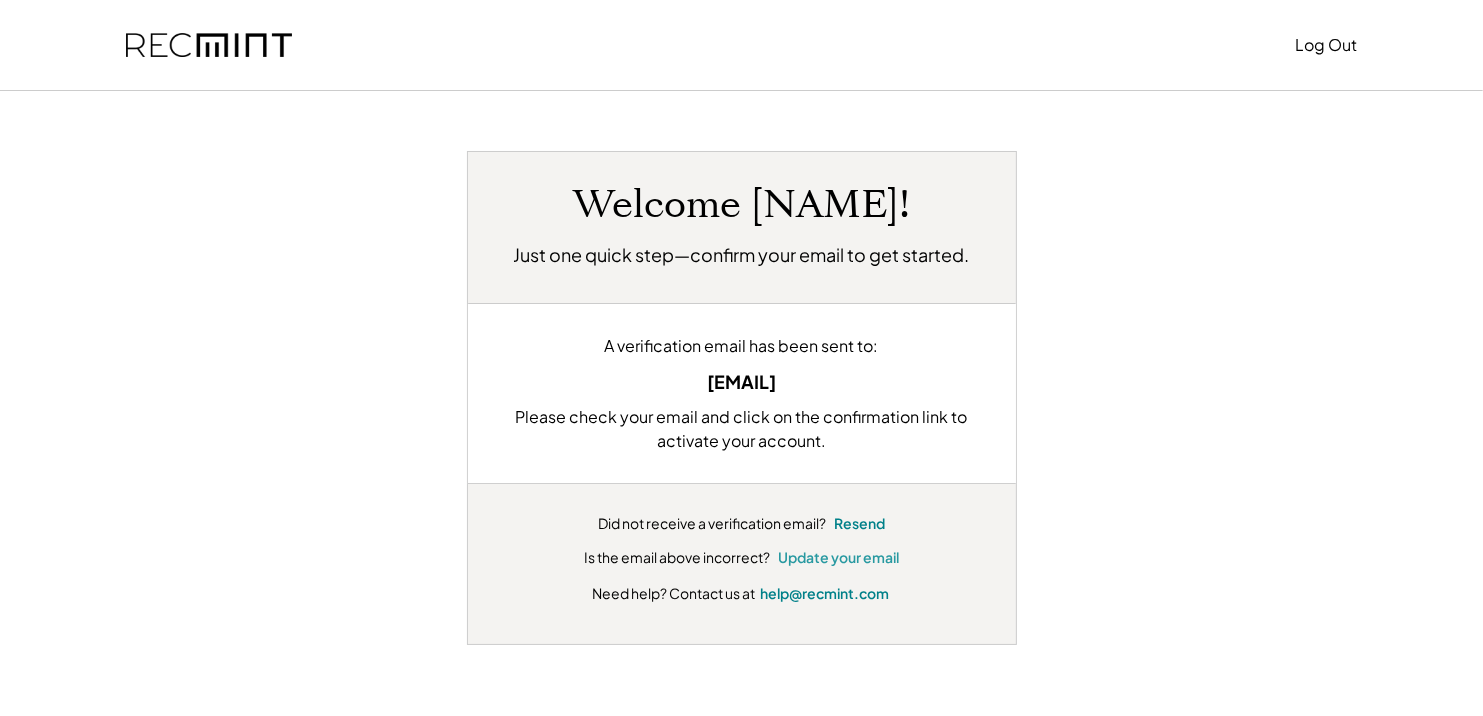 click on "Update your email" at bounding box center (838, 558) 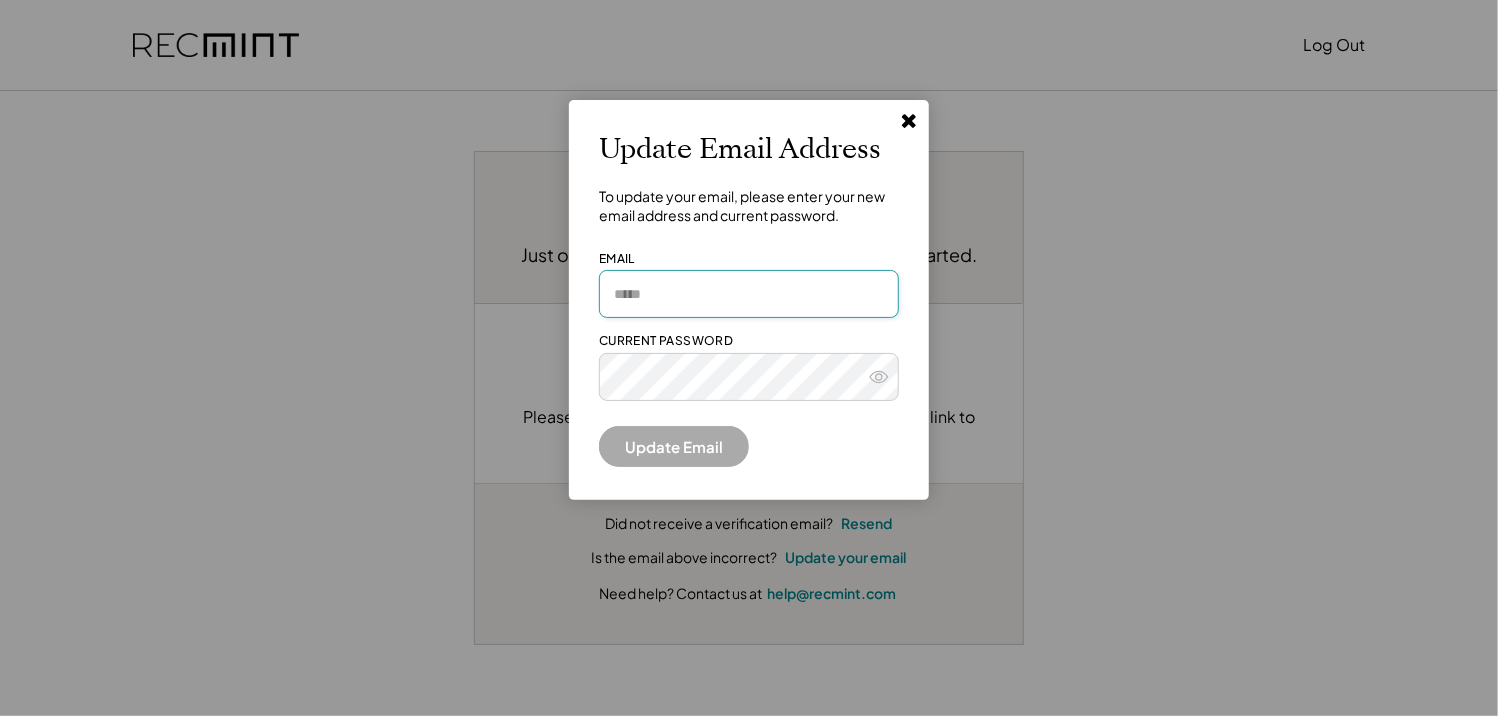 click at bounding box center (749, 294) 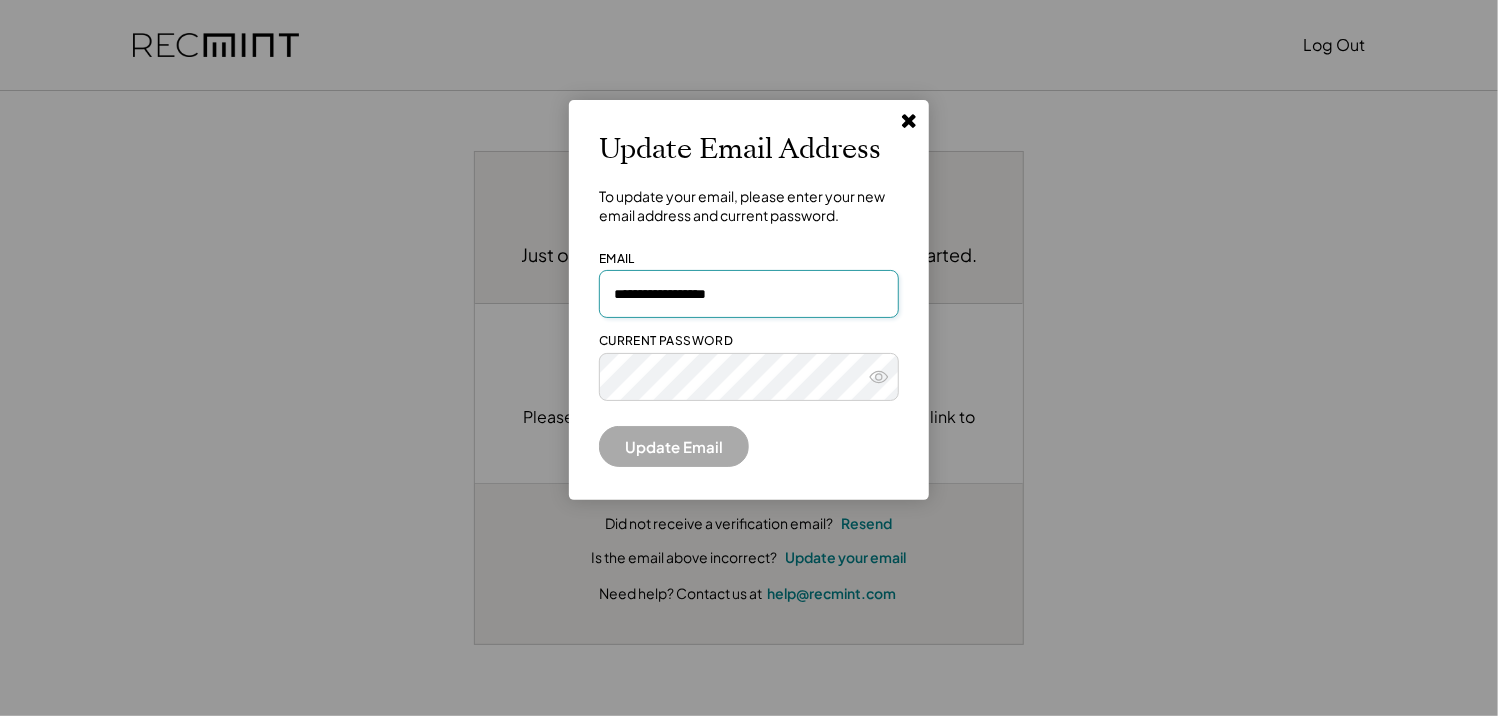 type on "**********" 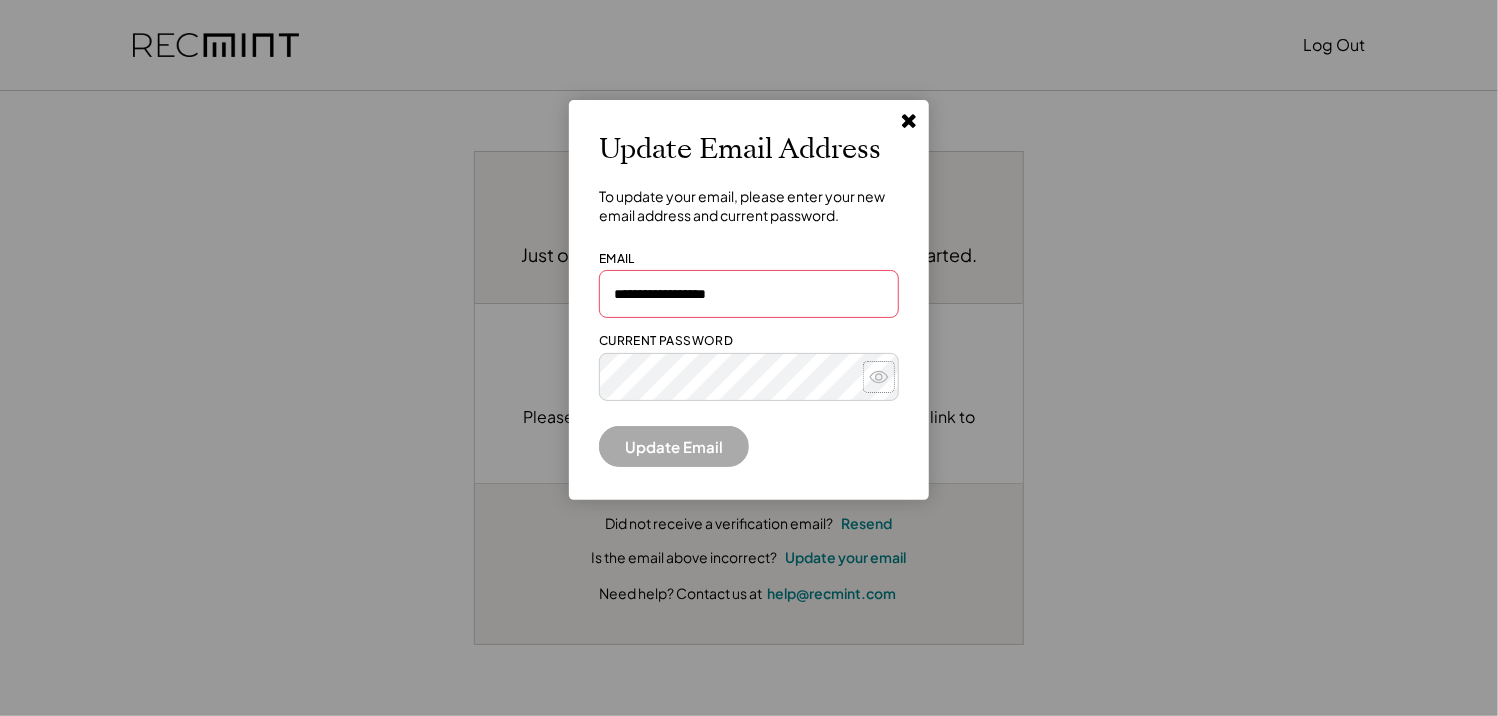 click at bounding box center (879, 377) 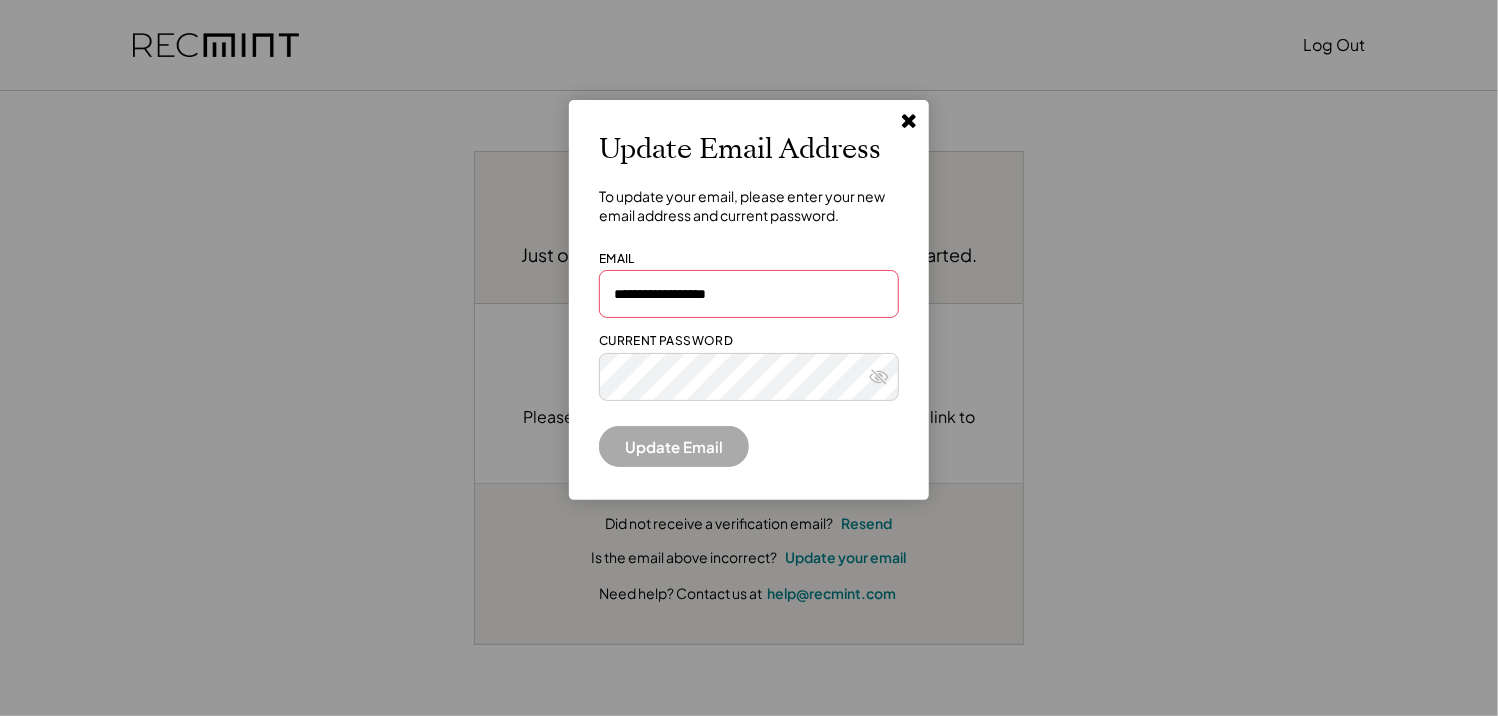 click at bounding box center [749, 363] 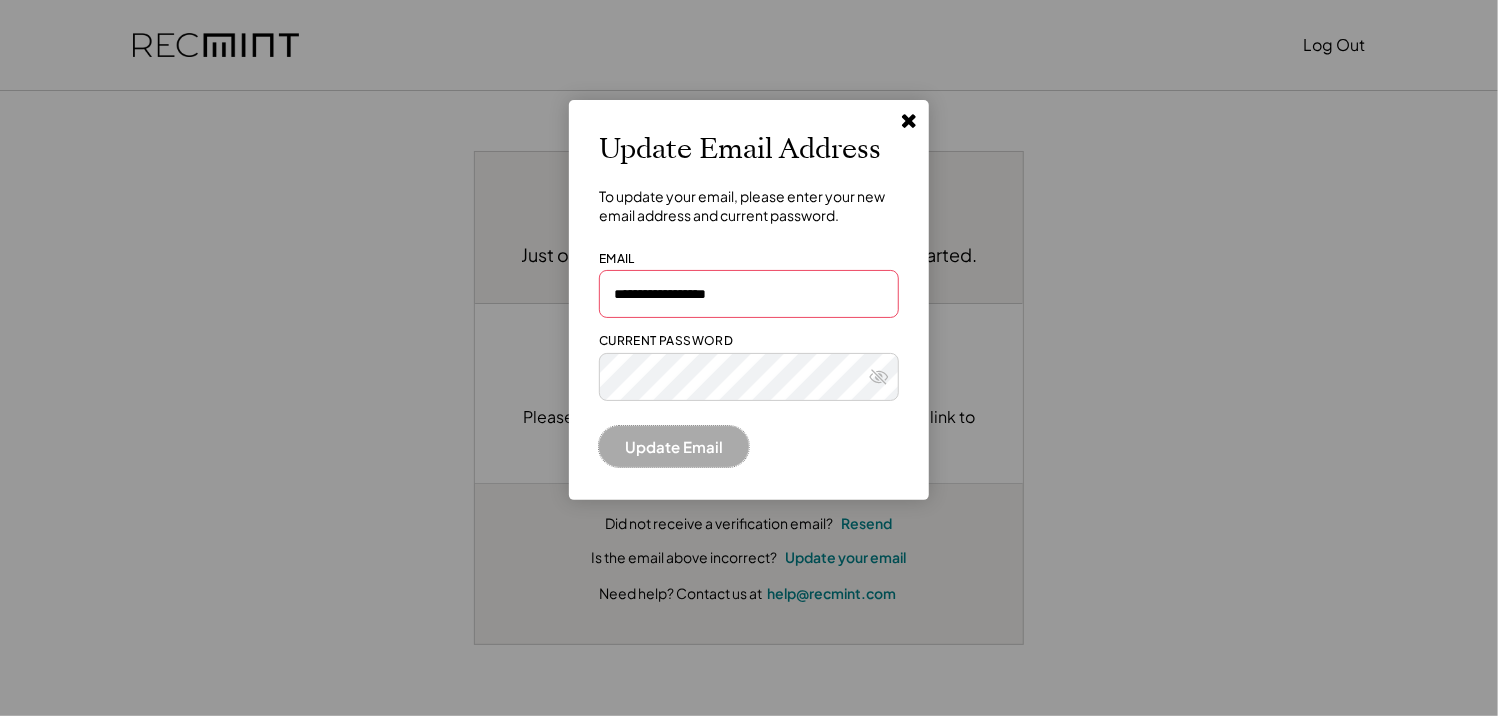 click on "Update Email" at bounding box center [674, 446] 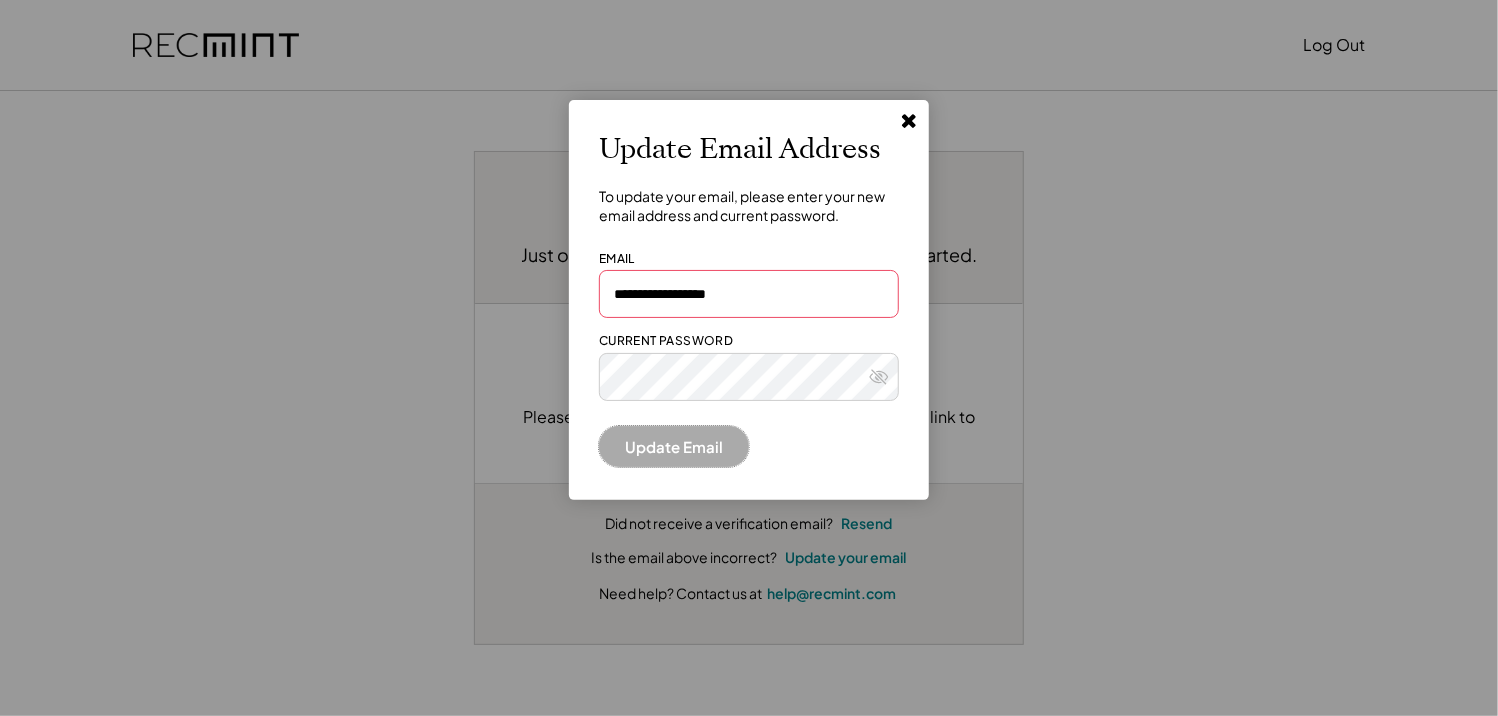 click on "Update Email" at bounding box center (674, 446) 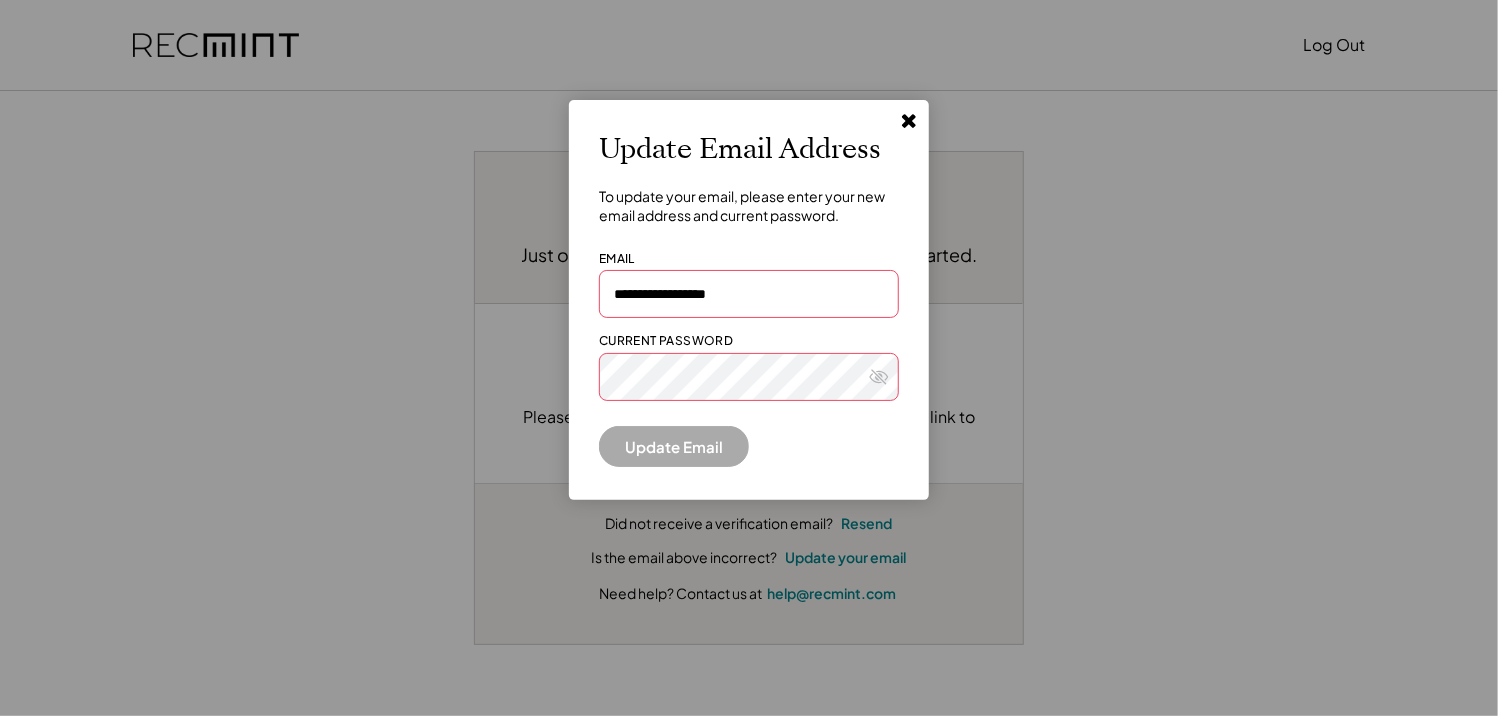 click at bounding box center (749, 363) 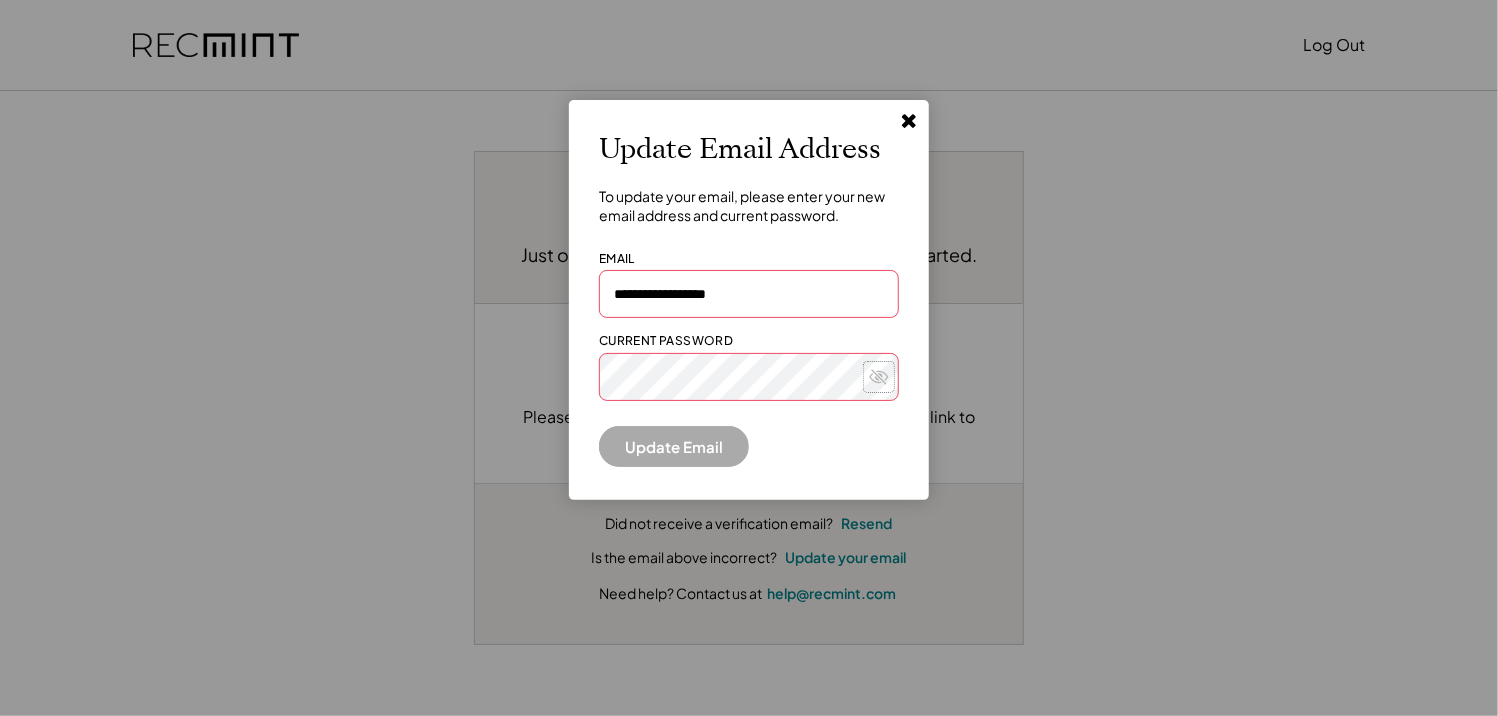 click at bounding box center (879, 377) 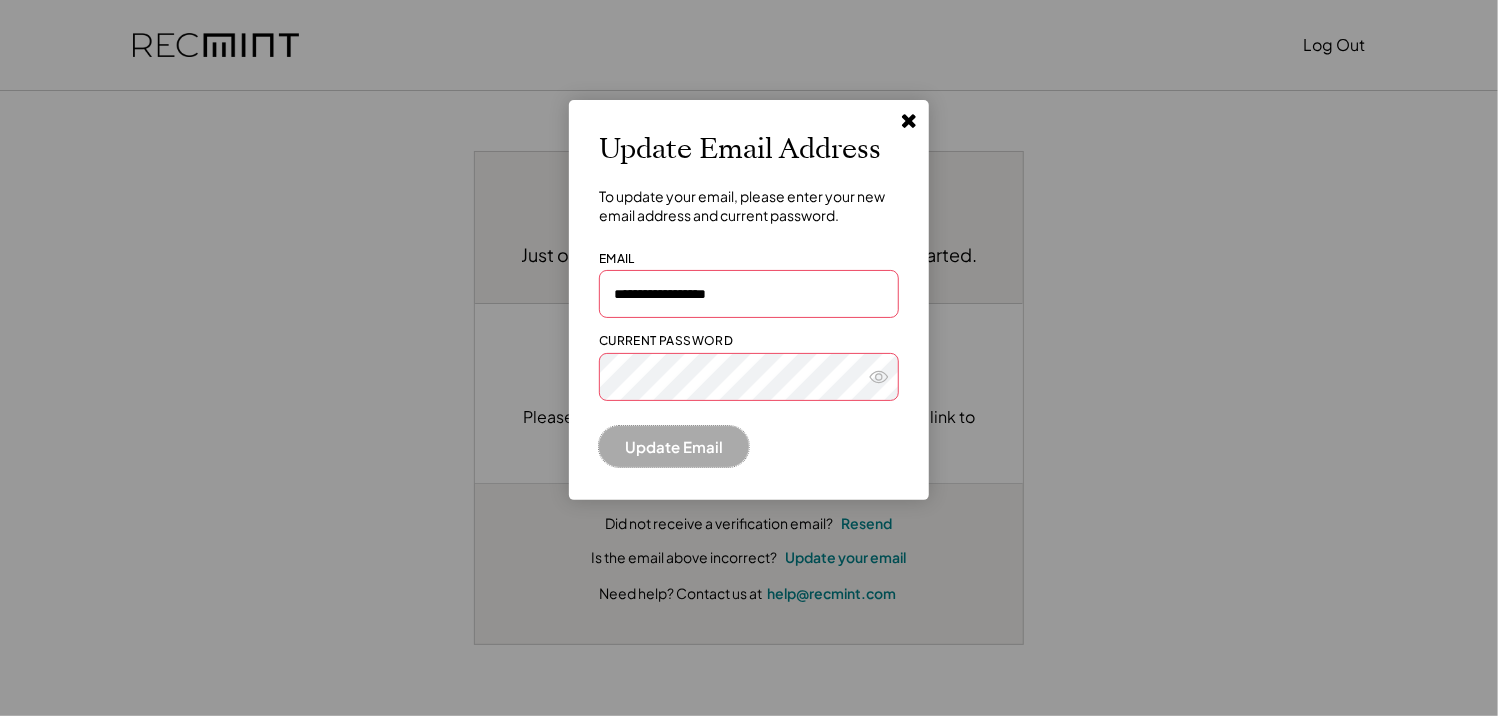click on "Update Email" at bounding box center (674, 446) 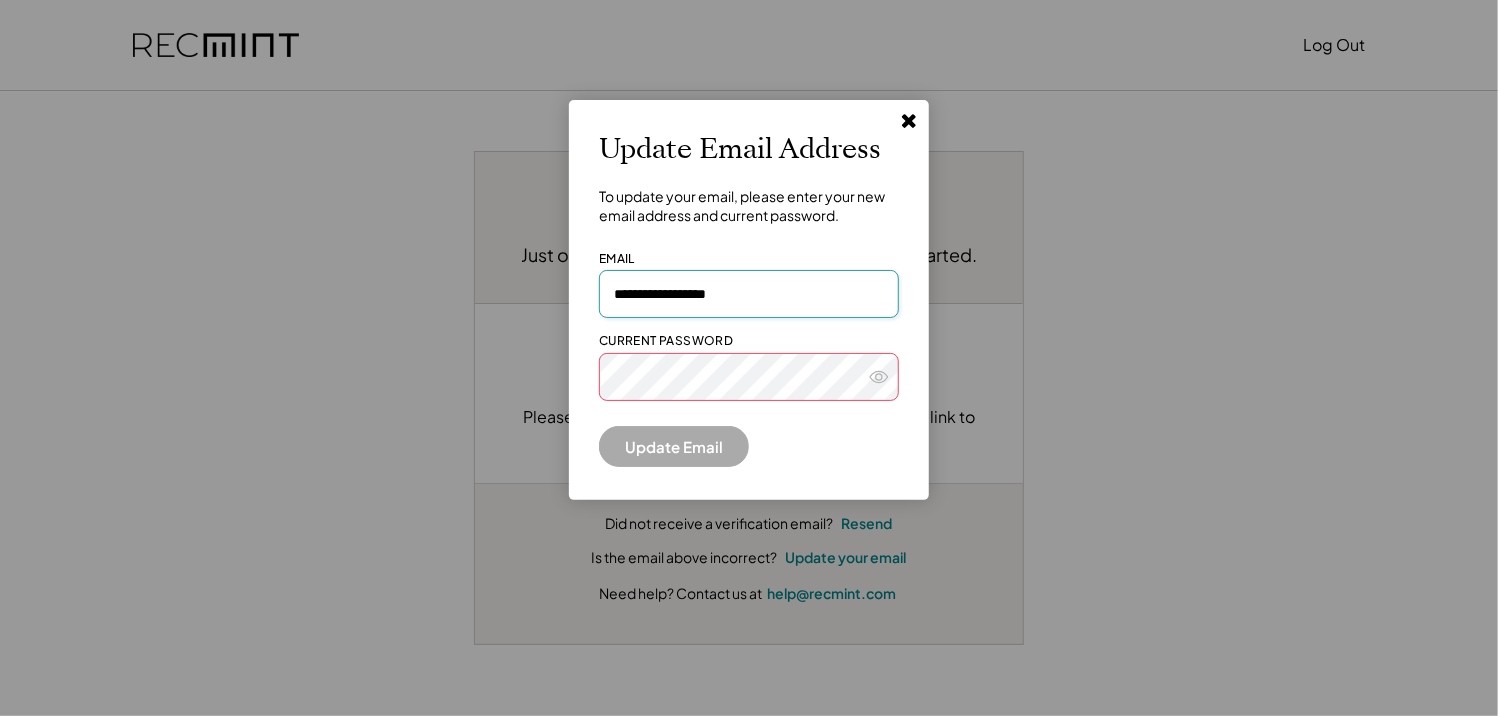 click on "**********" at bounding box center (749, 294) 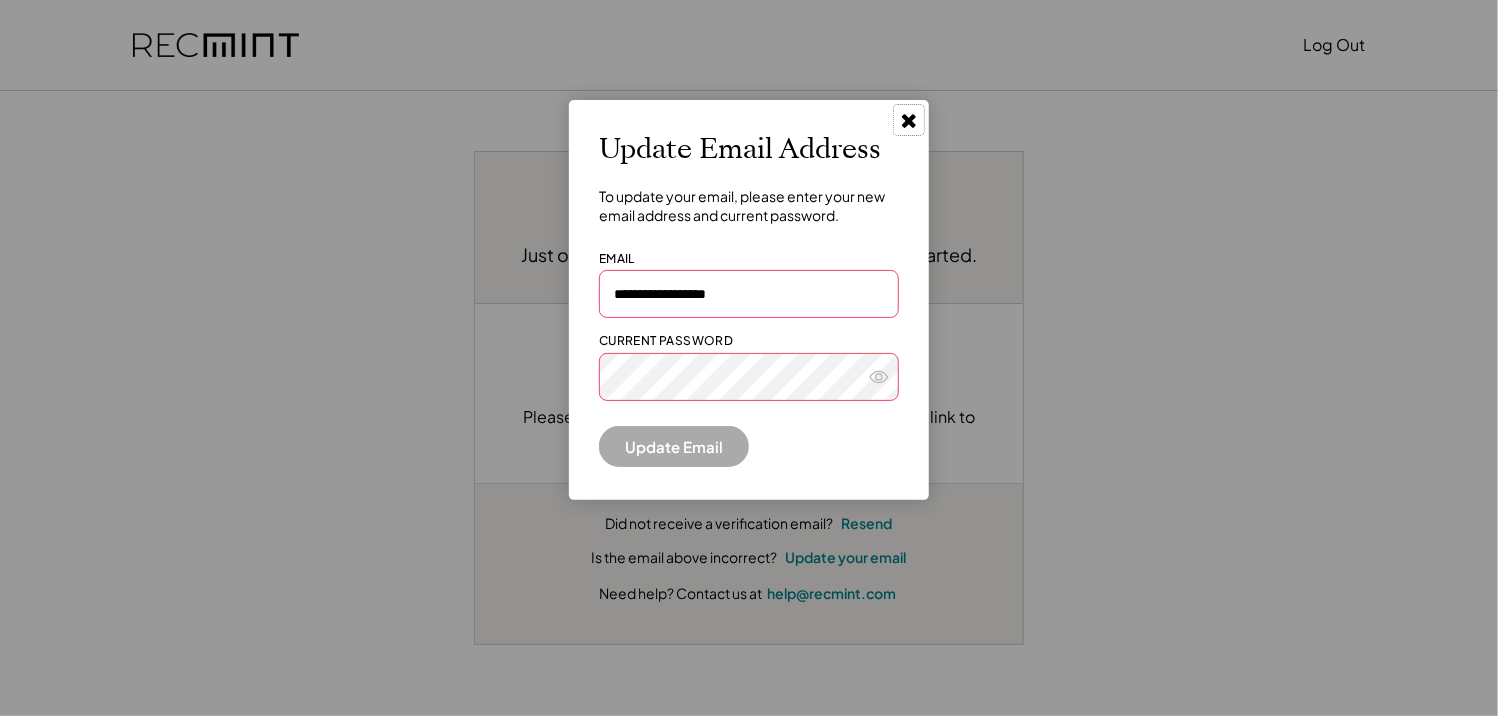 click at bounding box center (909, 121) 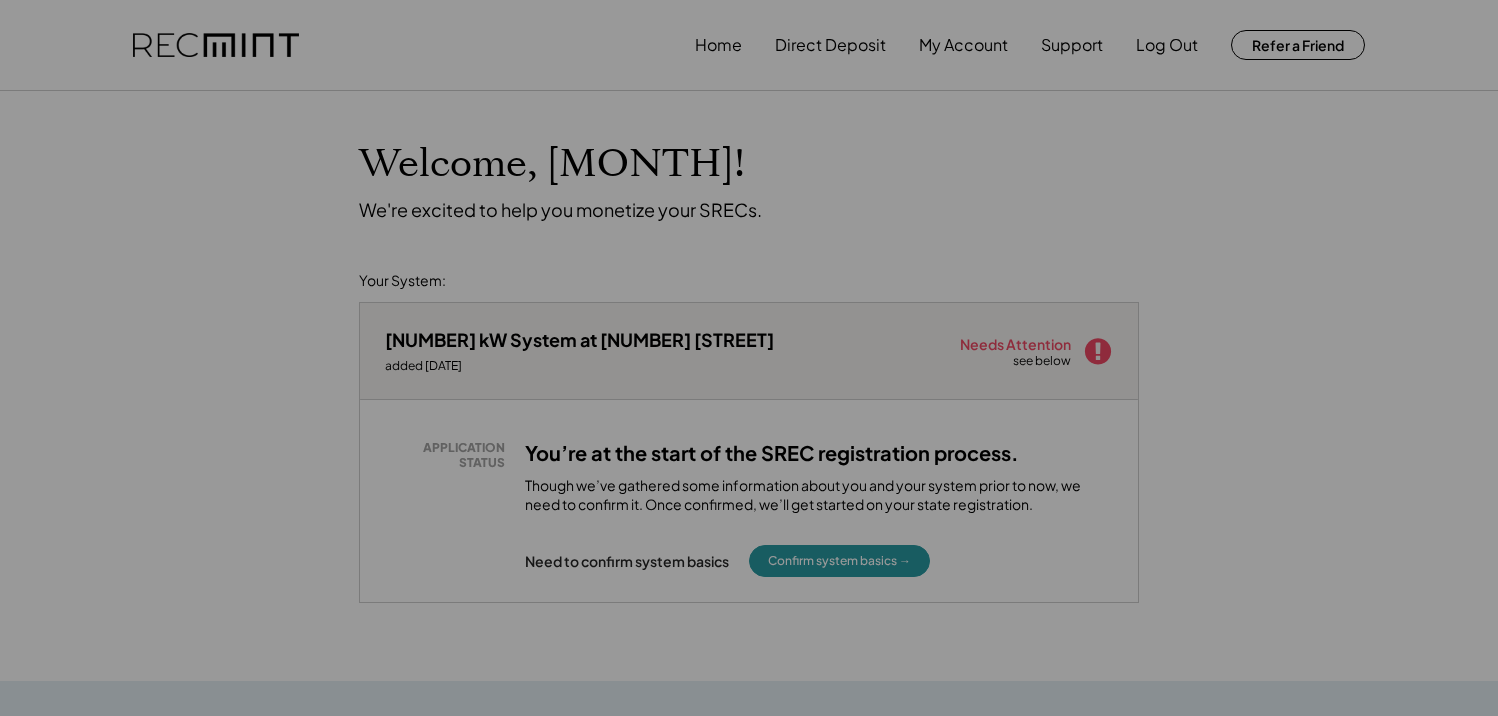 scroll, scrollTop: 0, scrollLeft: 0, axis: both 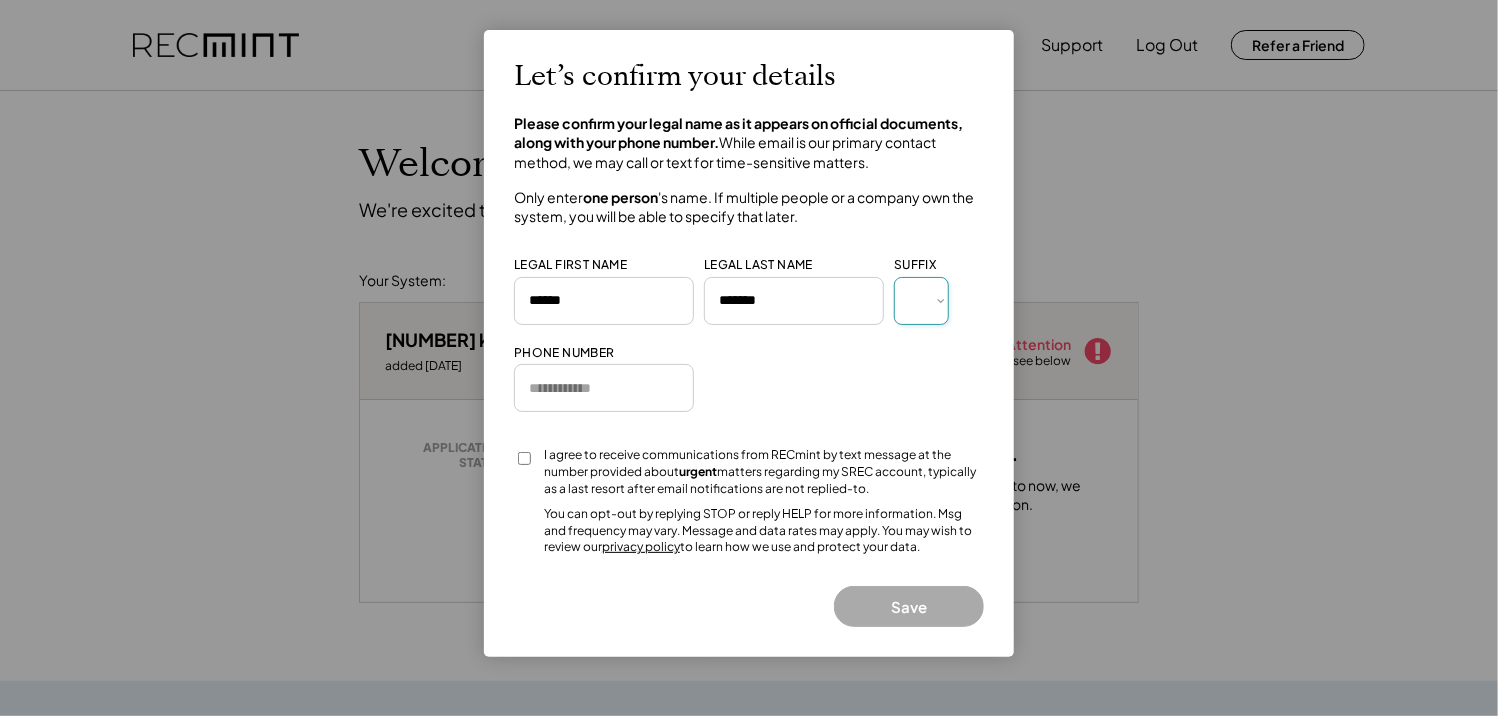 click on "[CREDIT_CARD]" at bounding box center (921, 301) 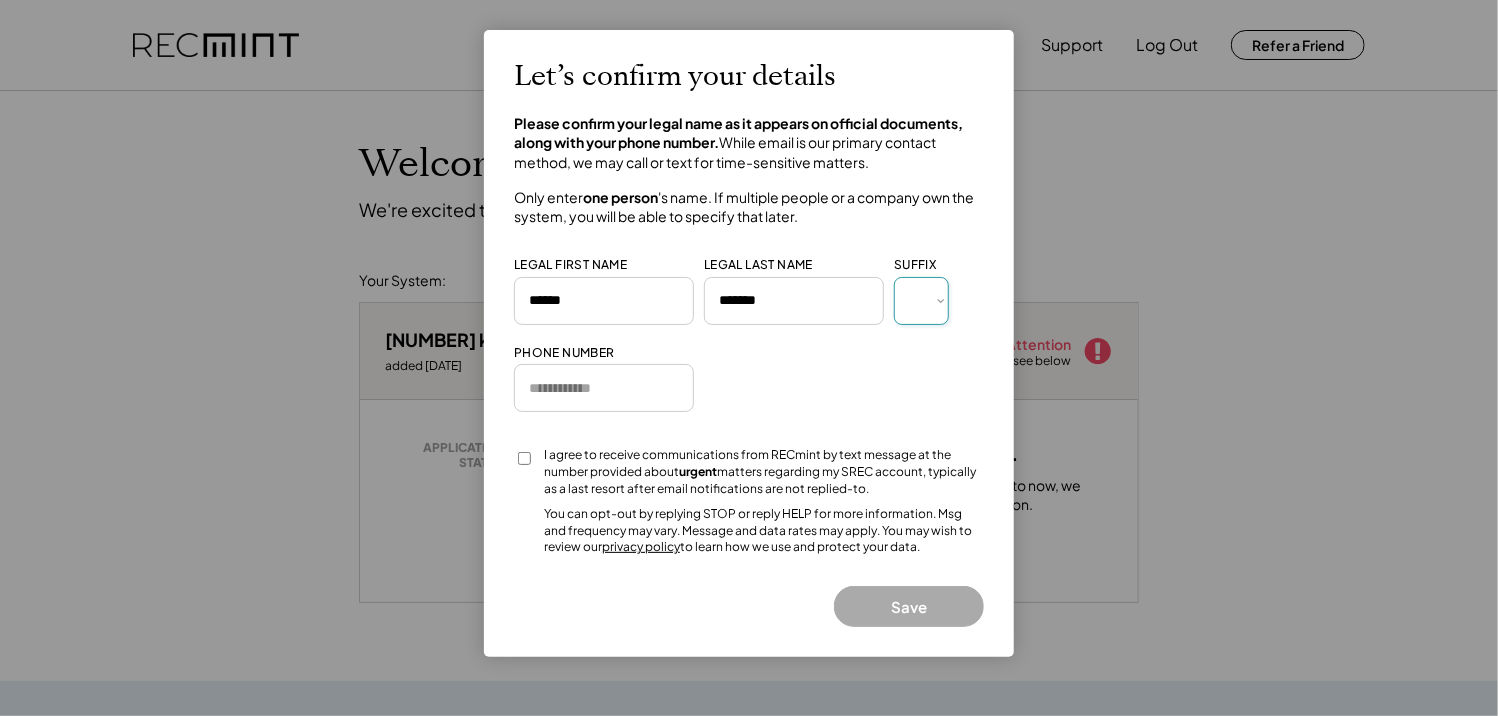 select on "*****" 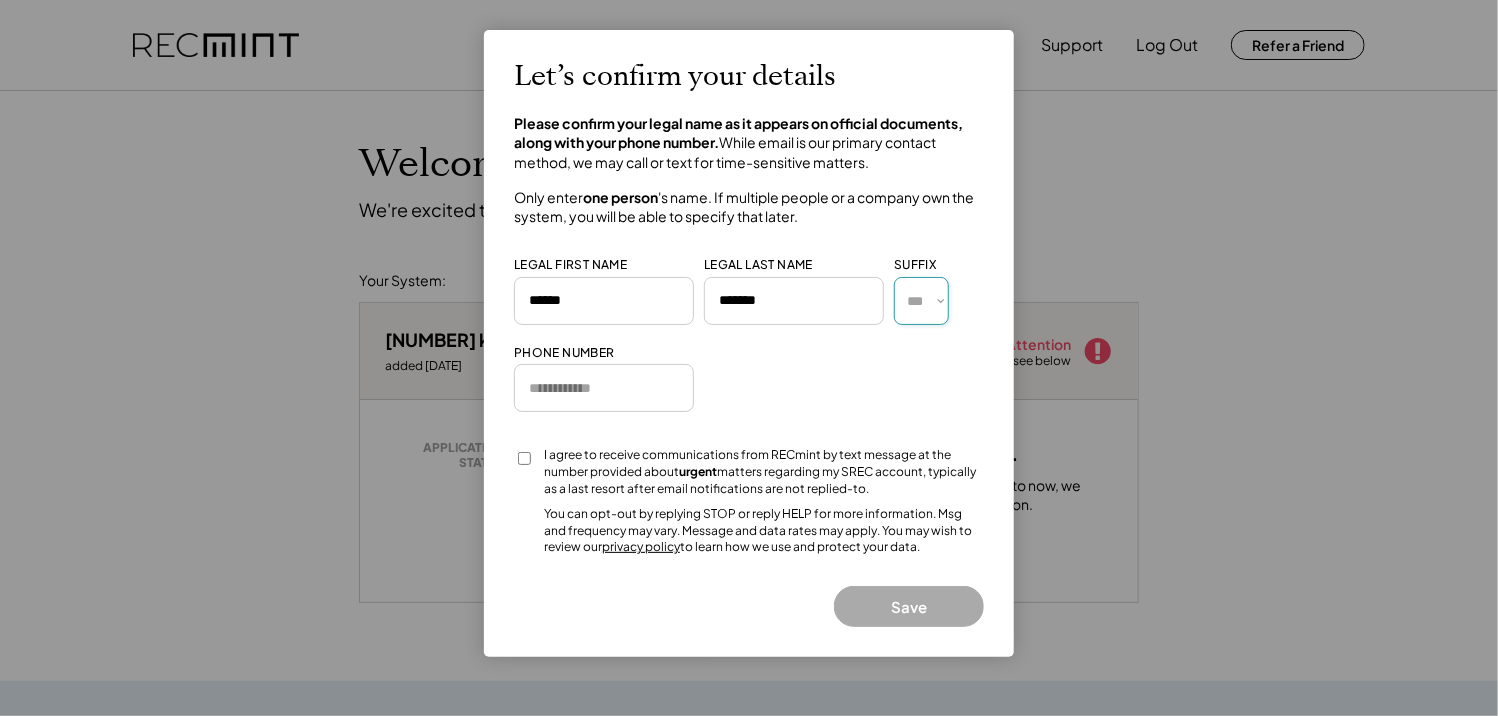 click on "*** *** * ** *** ** * ** *** **** ** *" at bounding box center [921, 301] 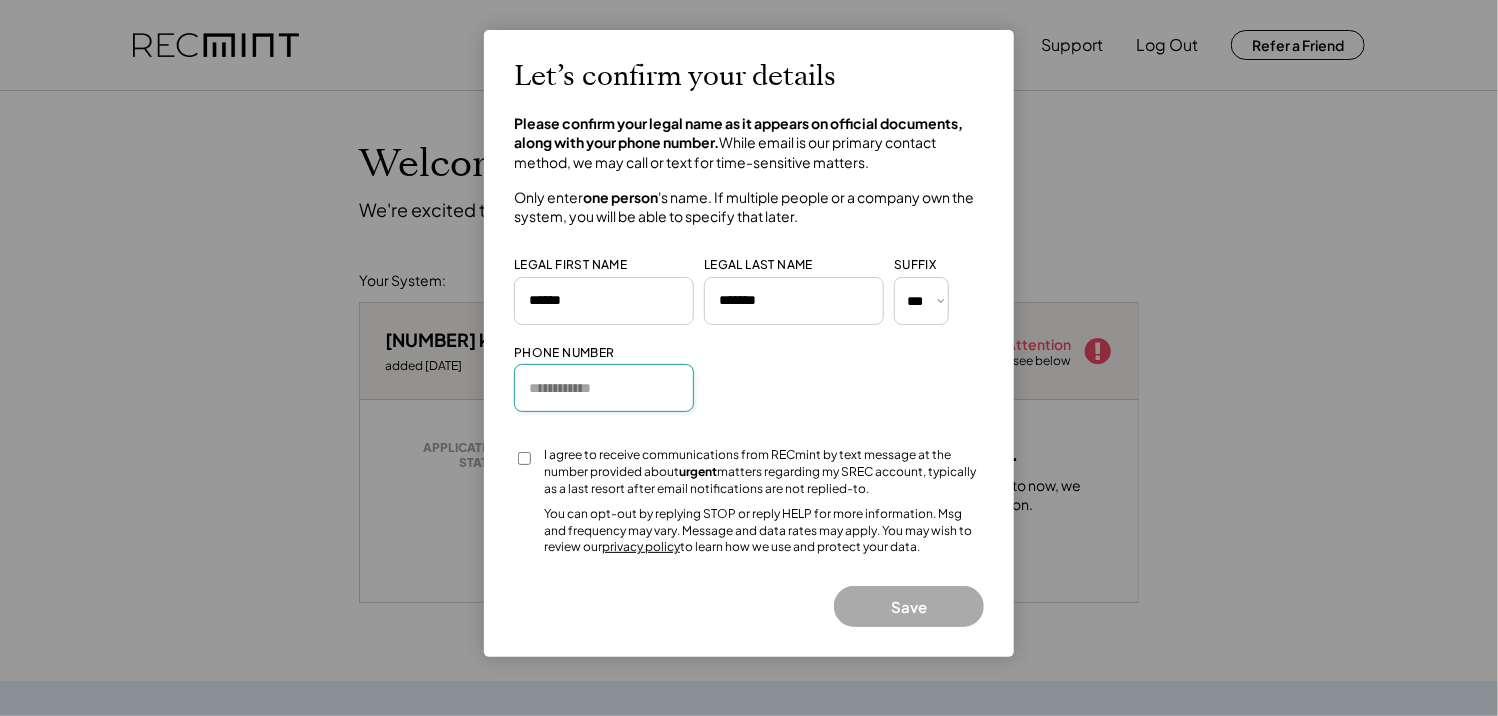click at bounding box center [604, 388] 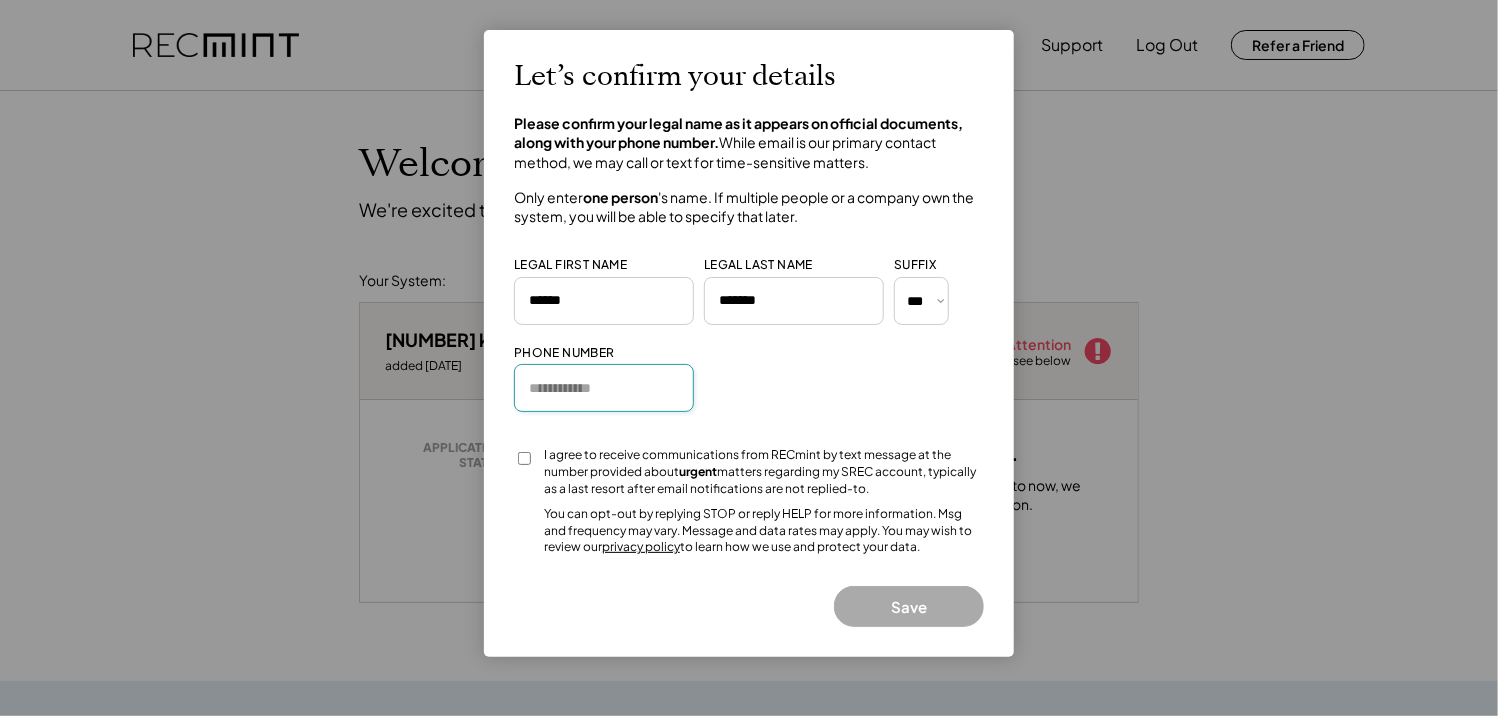 type on "**********" 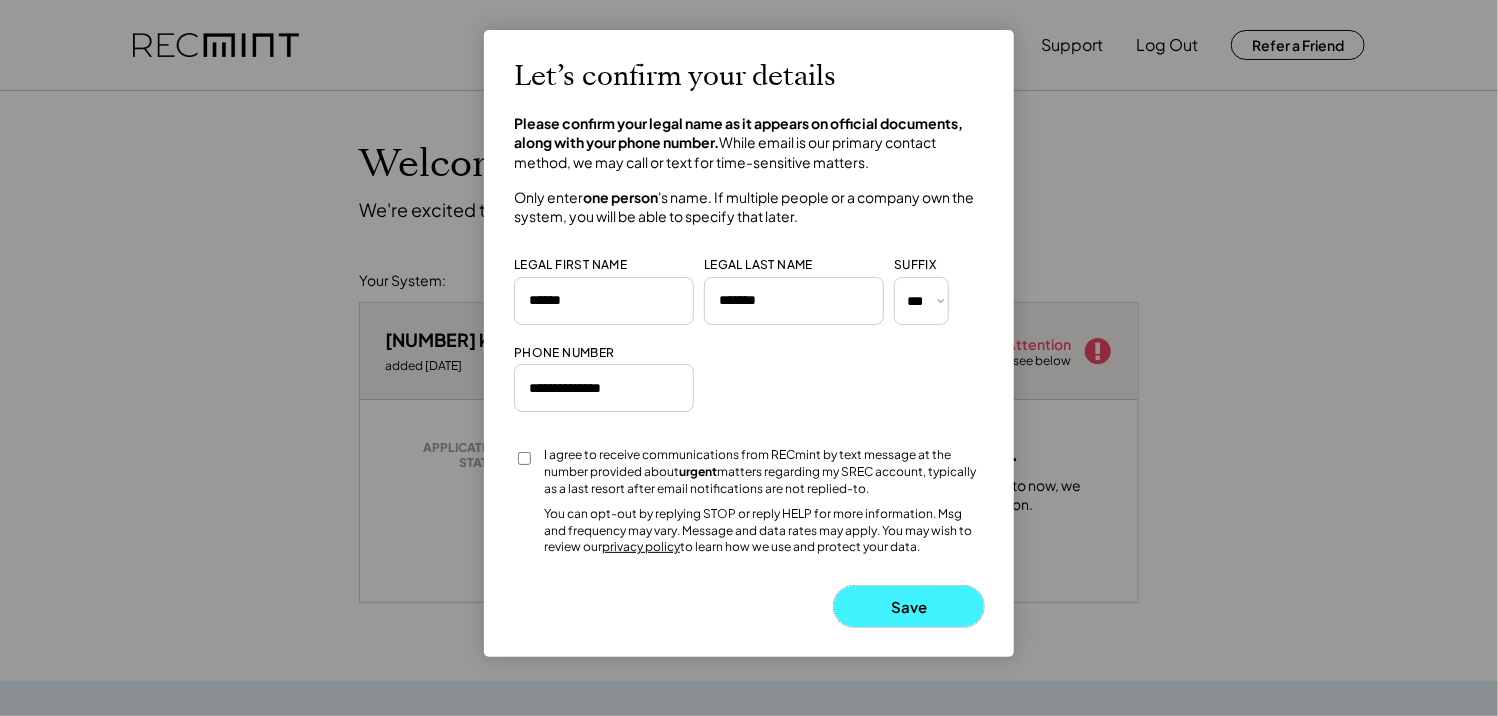 click on "Save" at bounding box center (909, 606) 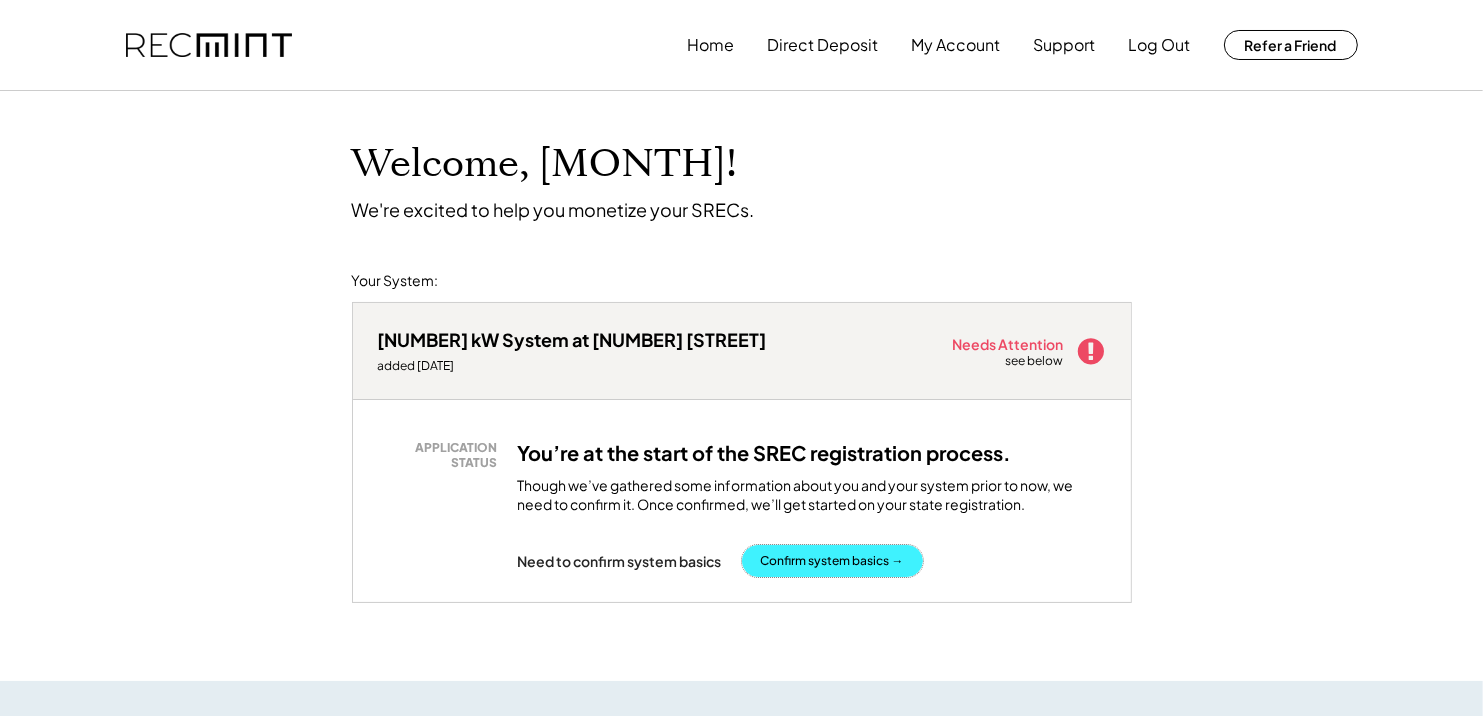 click on "Confirm system basics →" at bounding box center [832, 561] 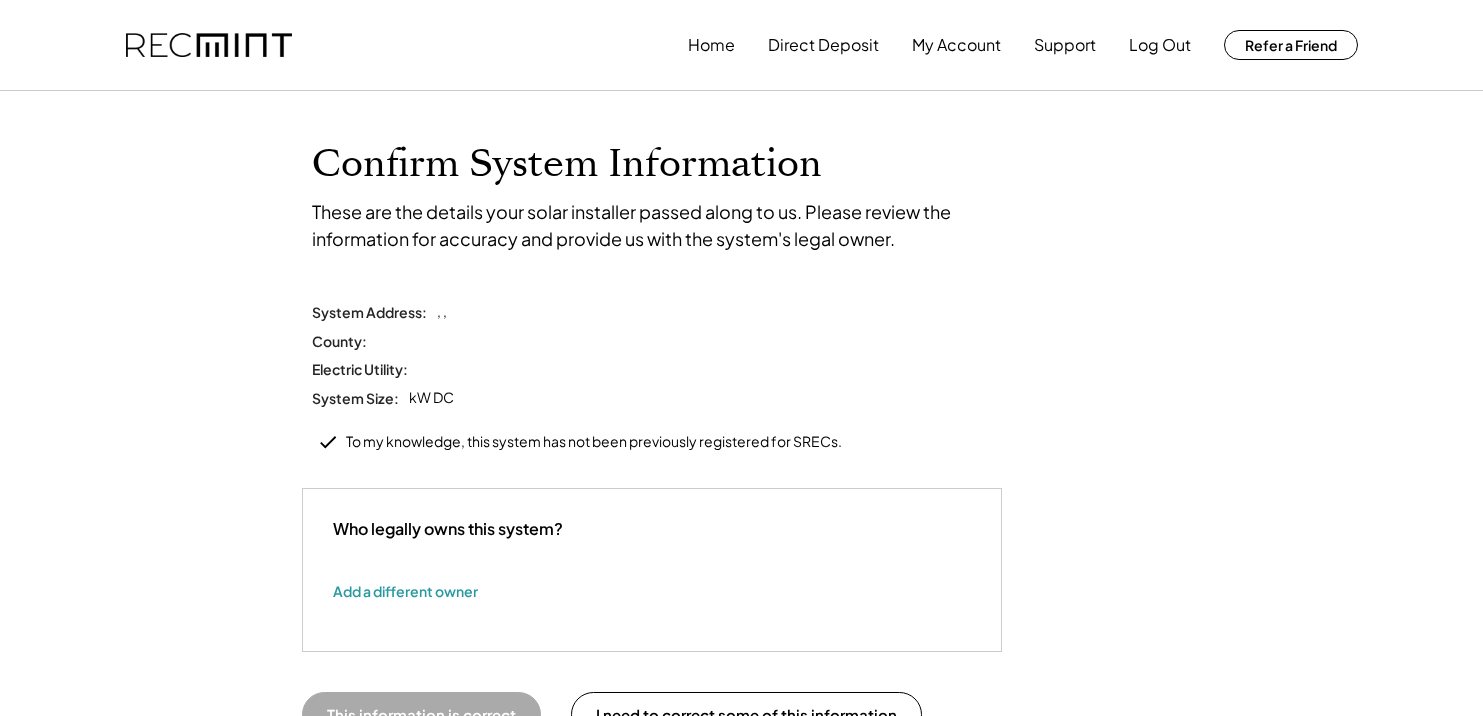 scroll, scrollTop: 0, scrollLeft: 0, axis: both 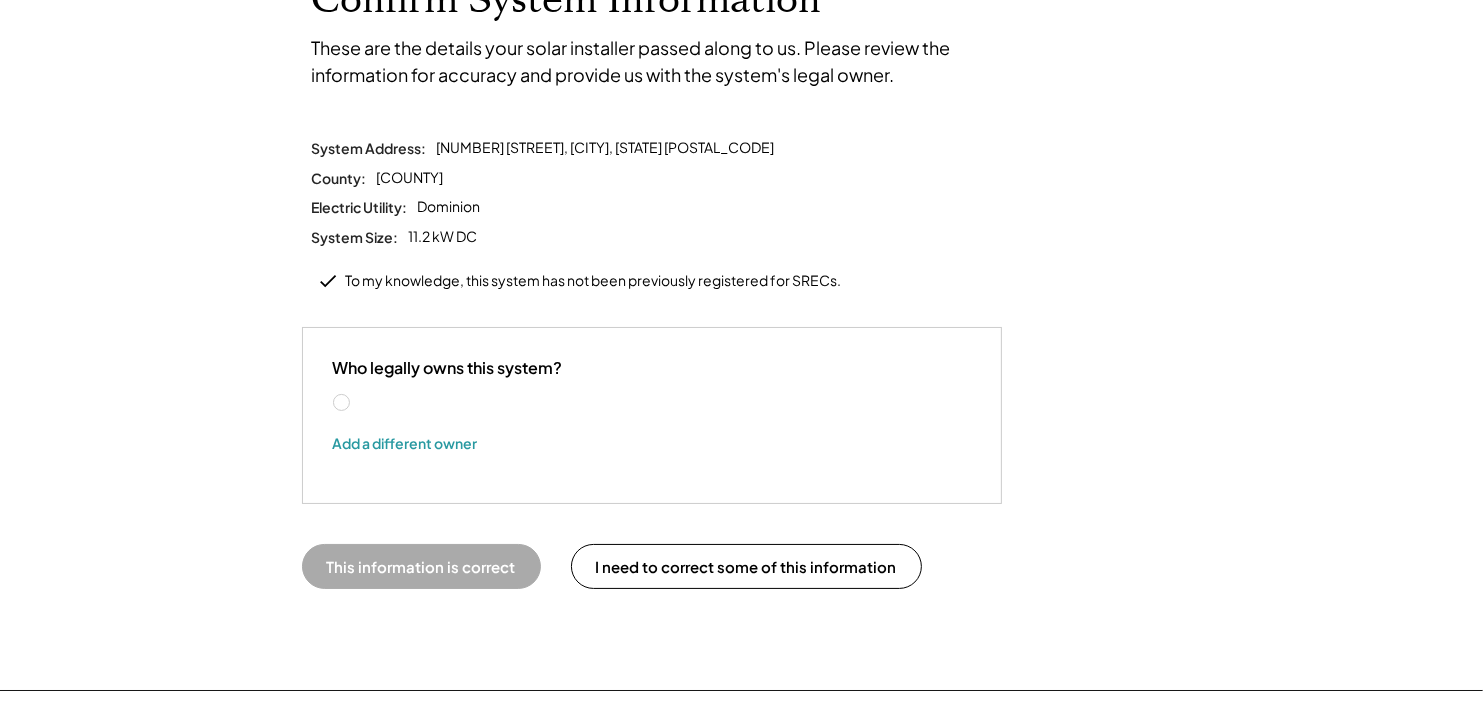 click on "[FIRST] [LAST]" at bounding box center [443, 403] 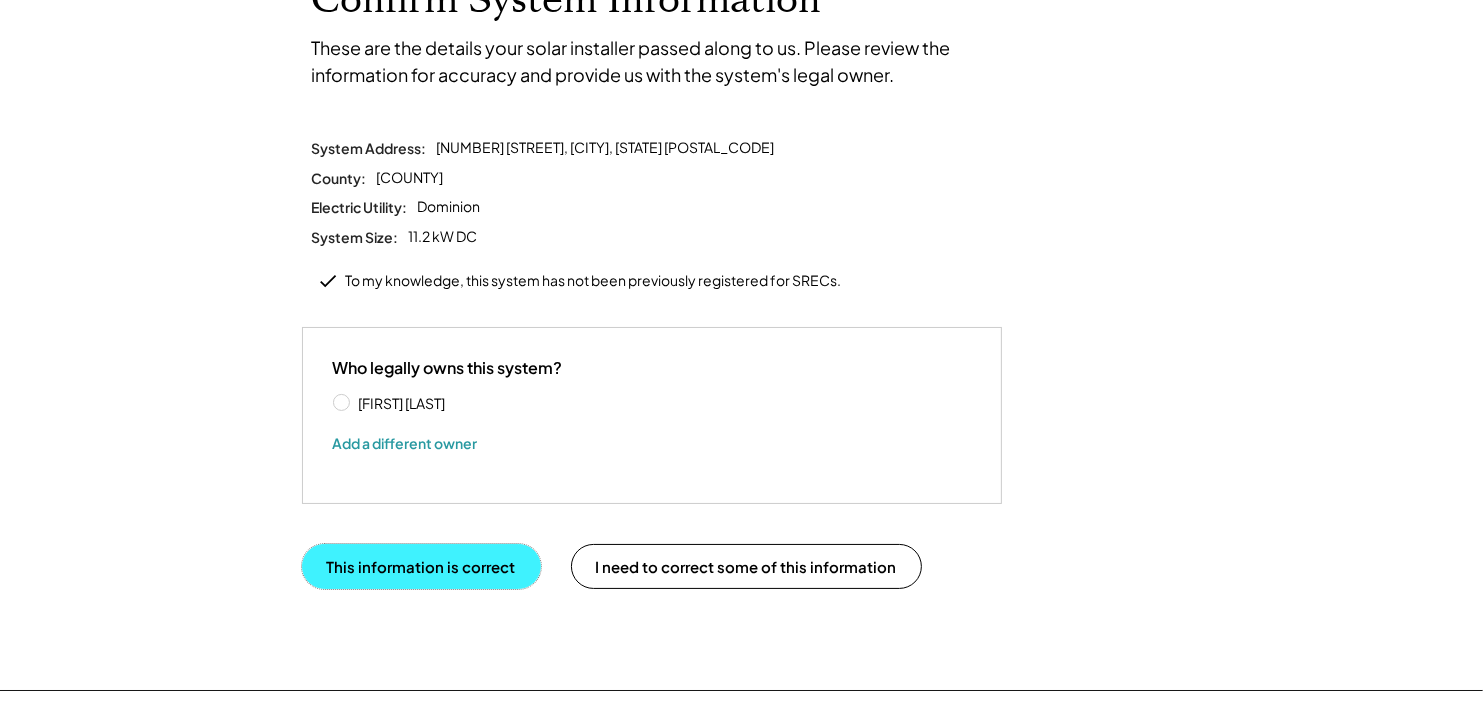 click on "This information is correct" at bounding box center (421, 566) 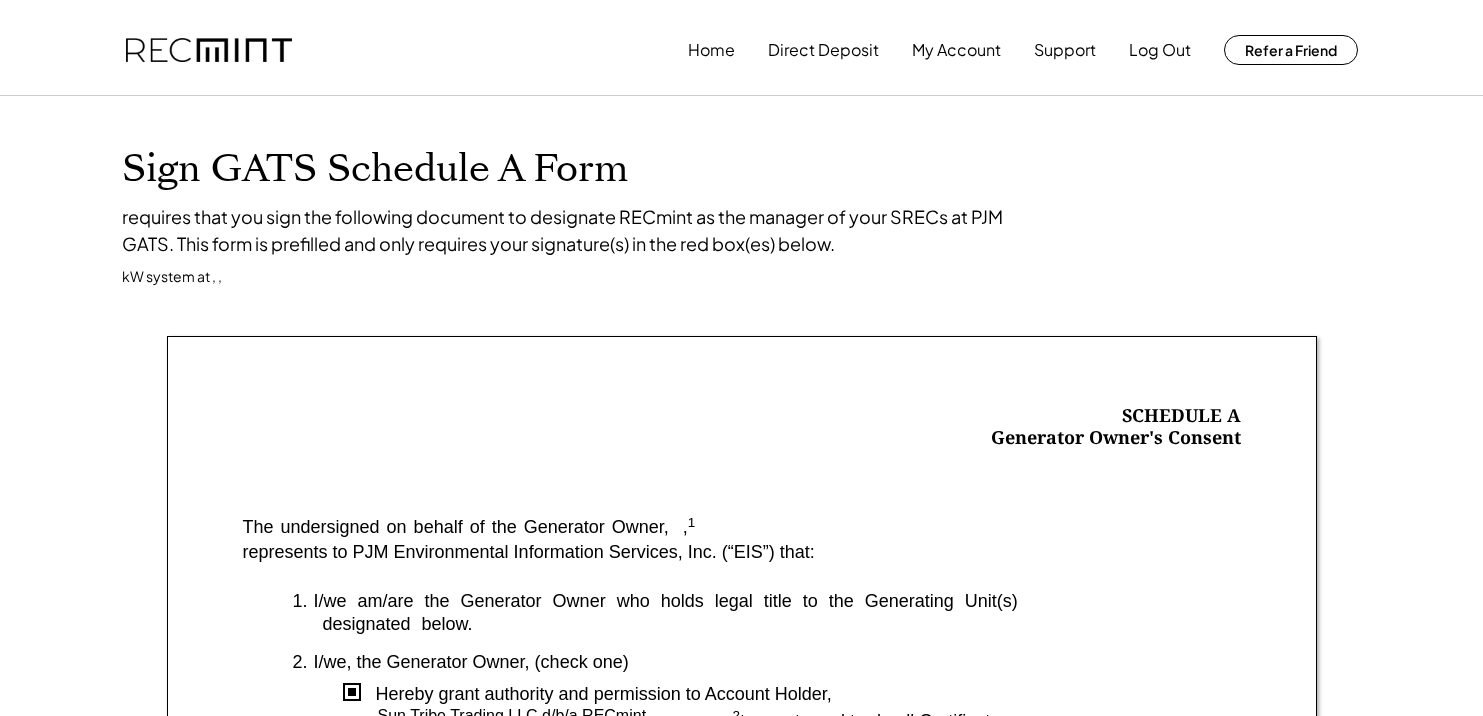 scroll, scrollTop: 0, scrollLeft: 0, axis: both 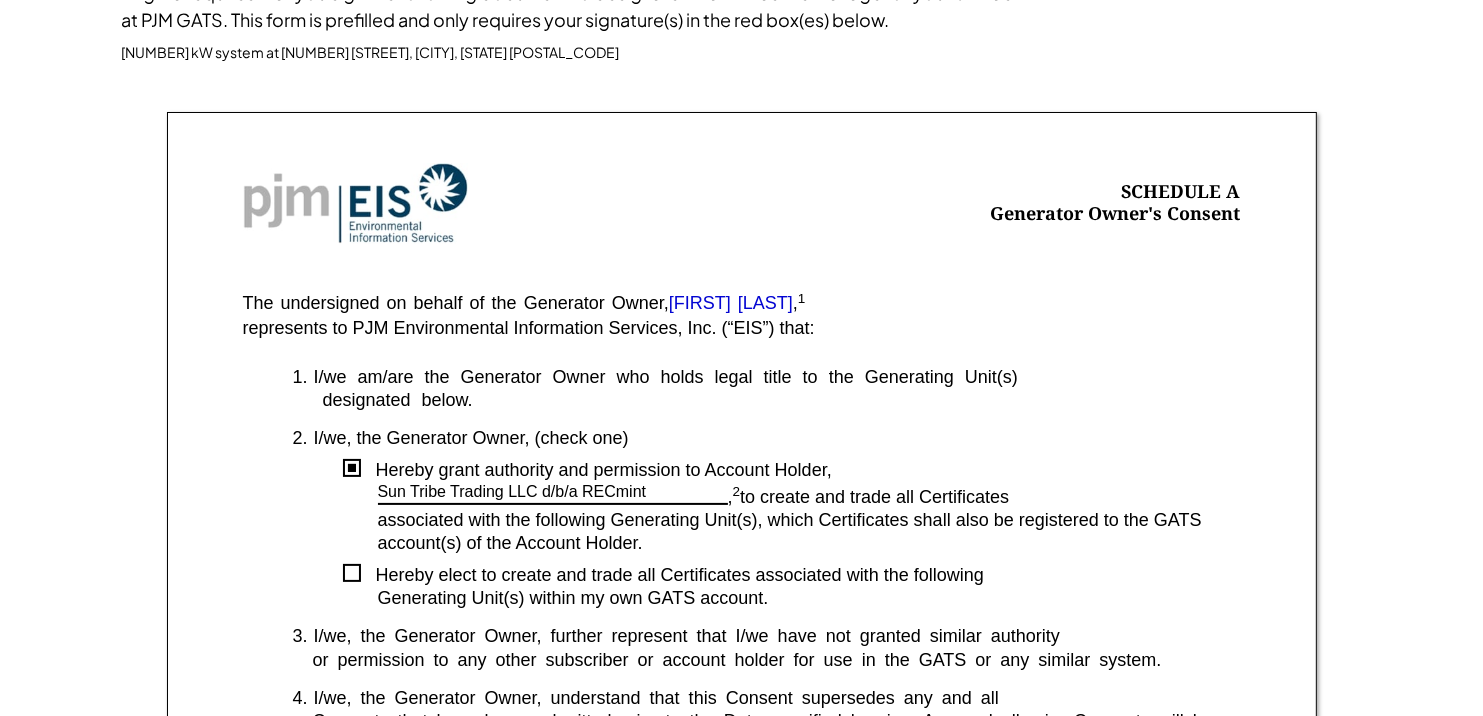 drag, startPoint x: 683, startPoint y: 298, endPoint x: 843, endPoint y: 300, distance: 160.0125 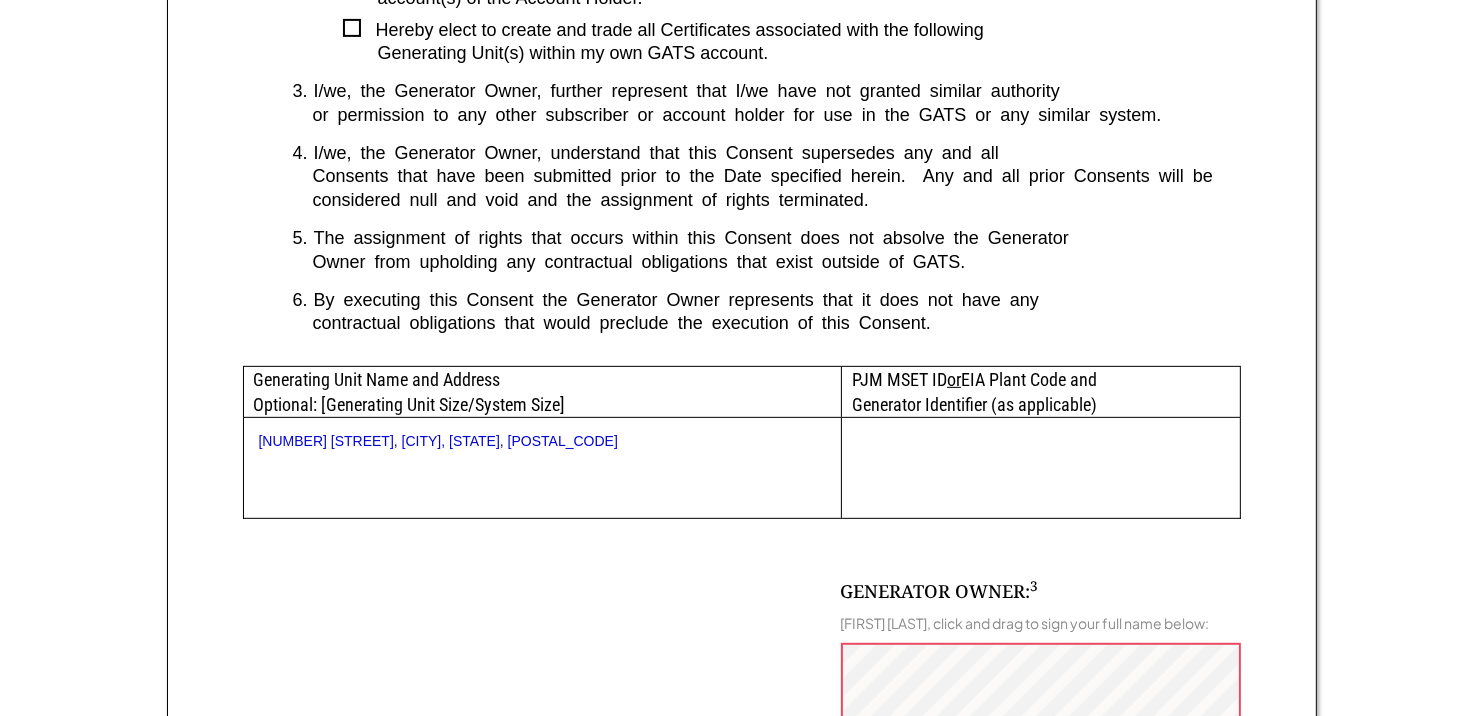 scroll, scrollTop: 837, scrollLeft: 0, axis: vertical 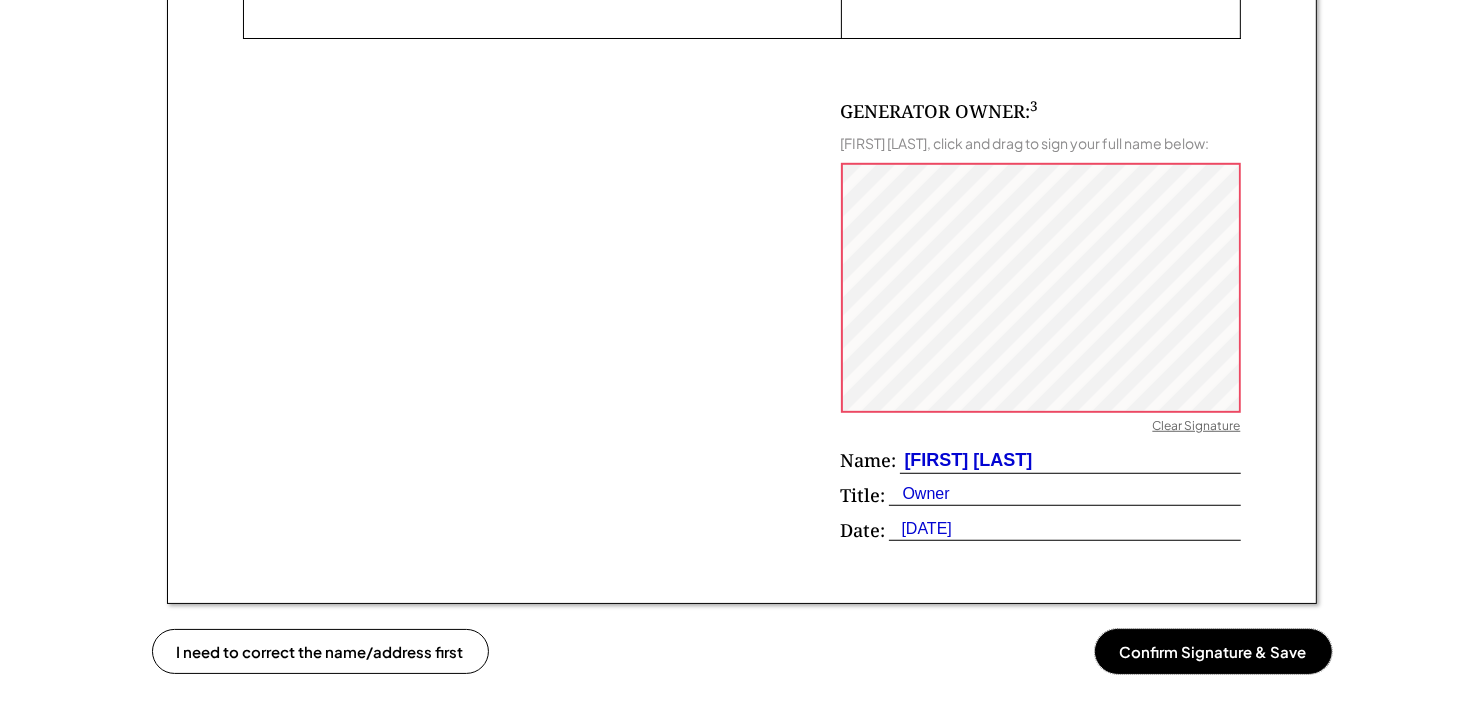 click on "Confirm Signature & Save" at bounding box center [1213, 651] 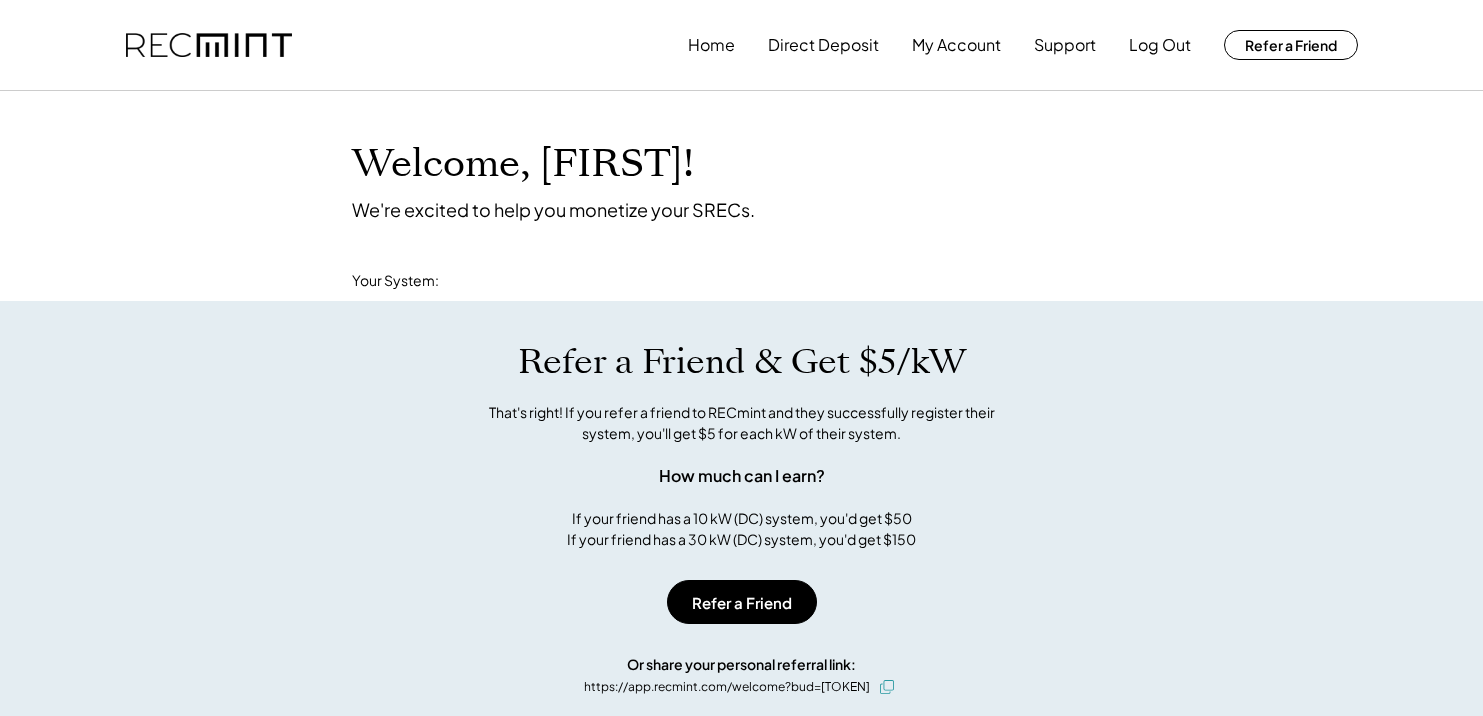 scroll, scrollTop: 0, scrollLeft: 0, axis: both 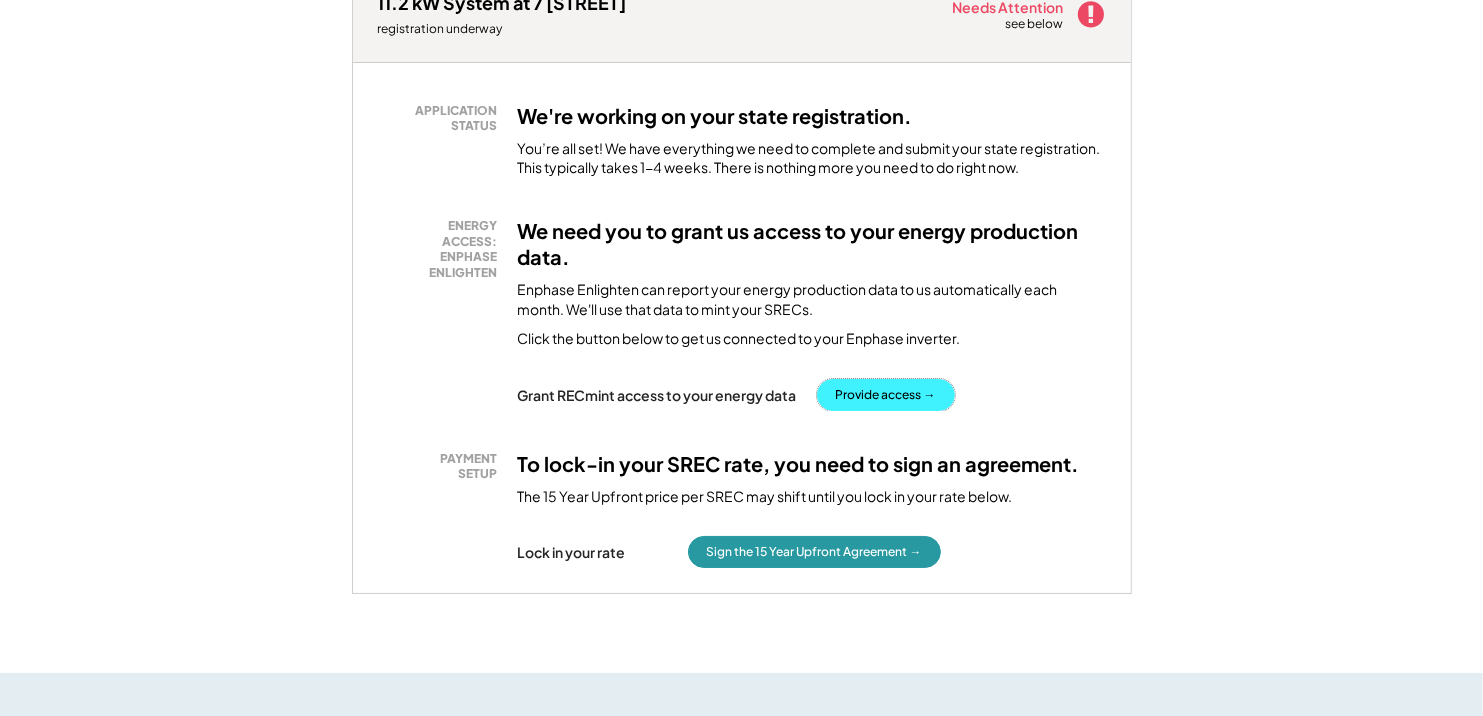 click on "Provide access →" at bounding box center [886, 395] 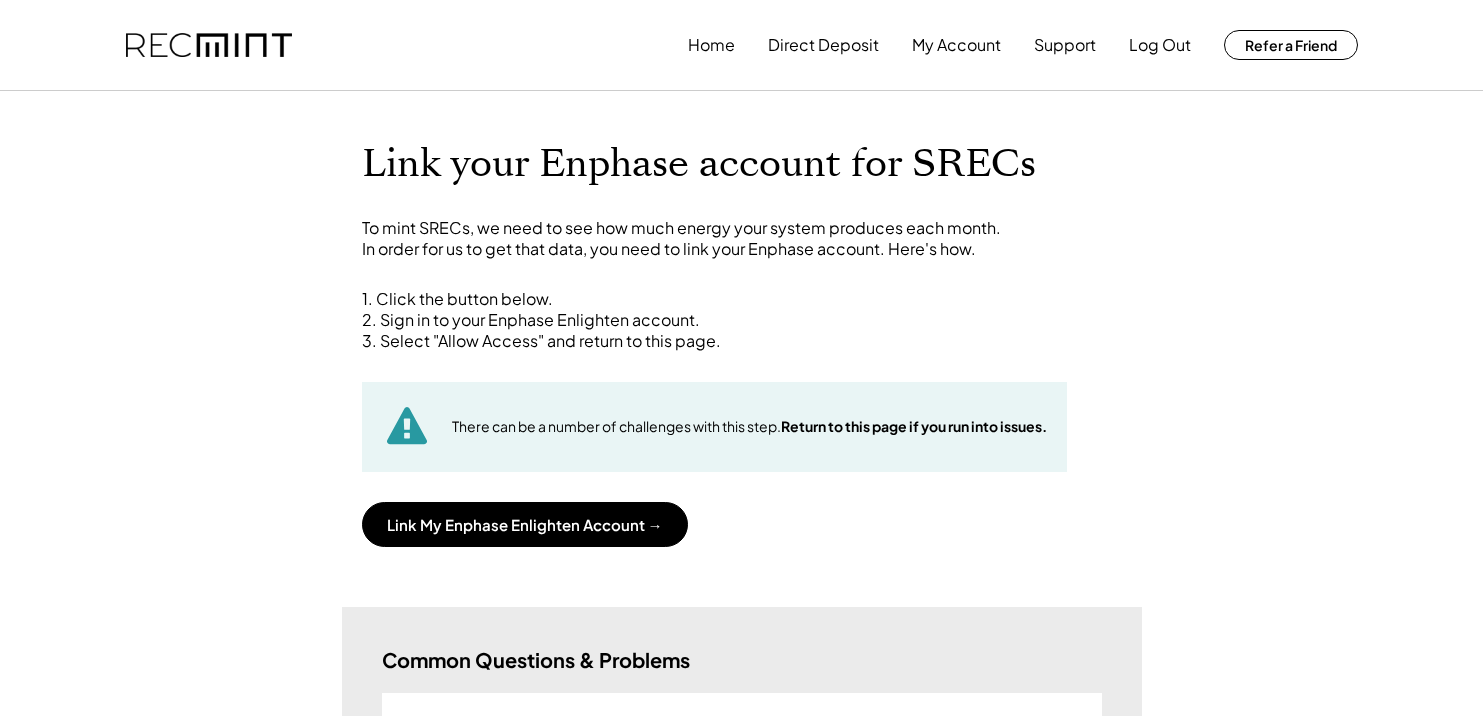 scroll, scrollTop: 0, scrollLeft: 0, axis: both 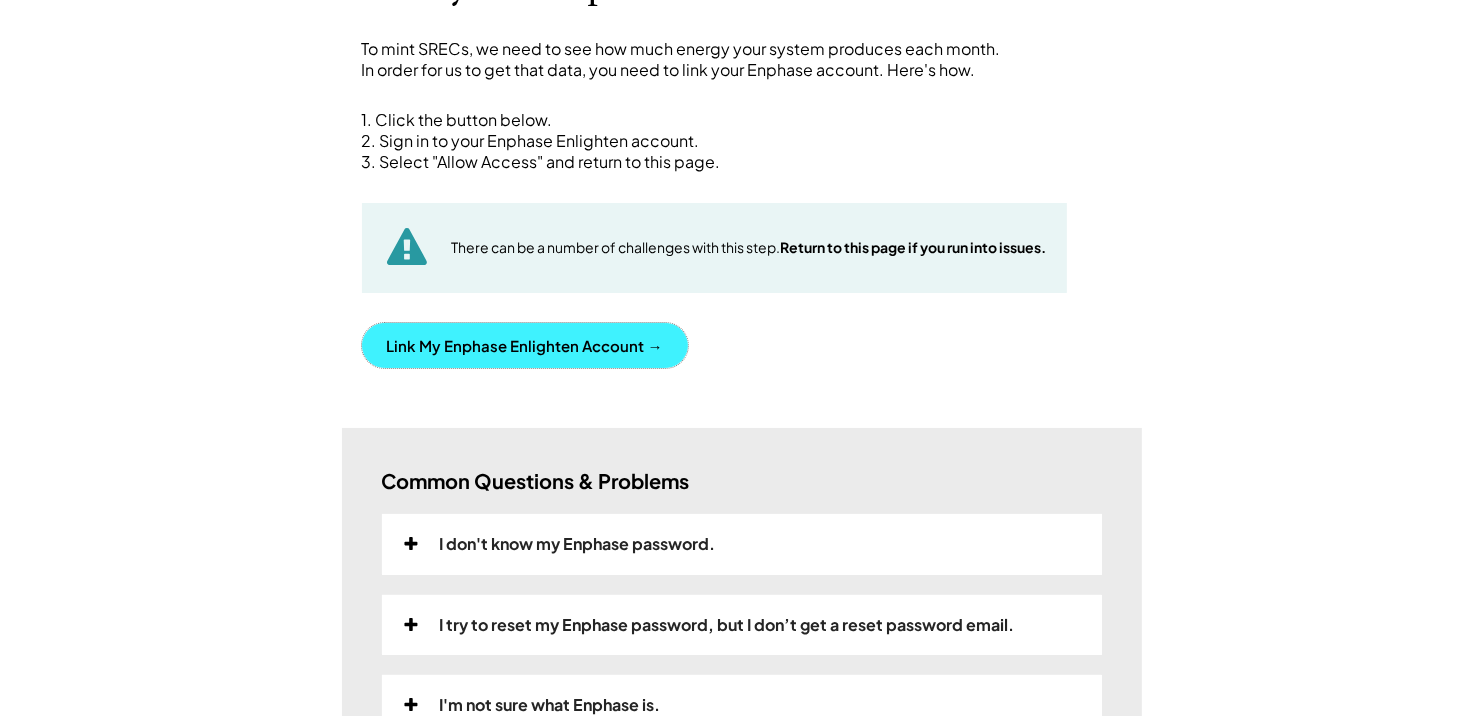 click on "Link My Enphase Enlighten Account →" at bounding box center (525, 345) 